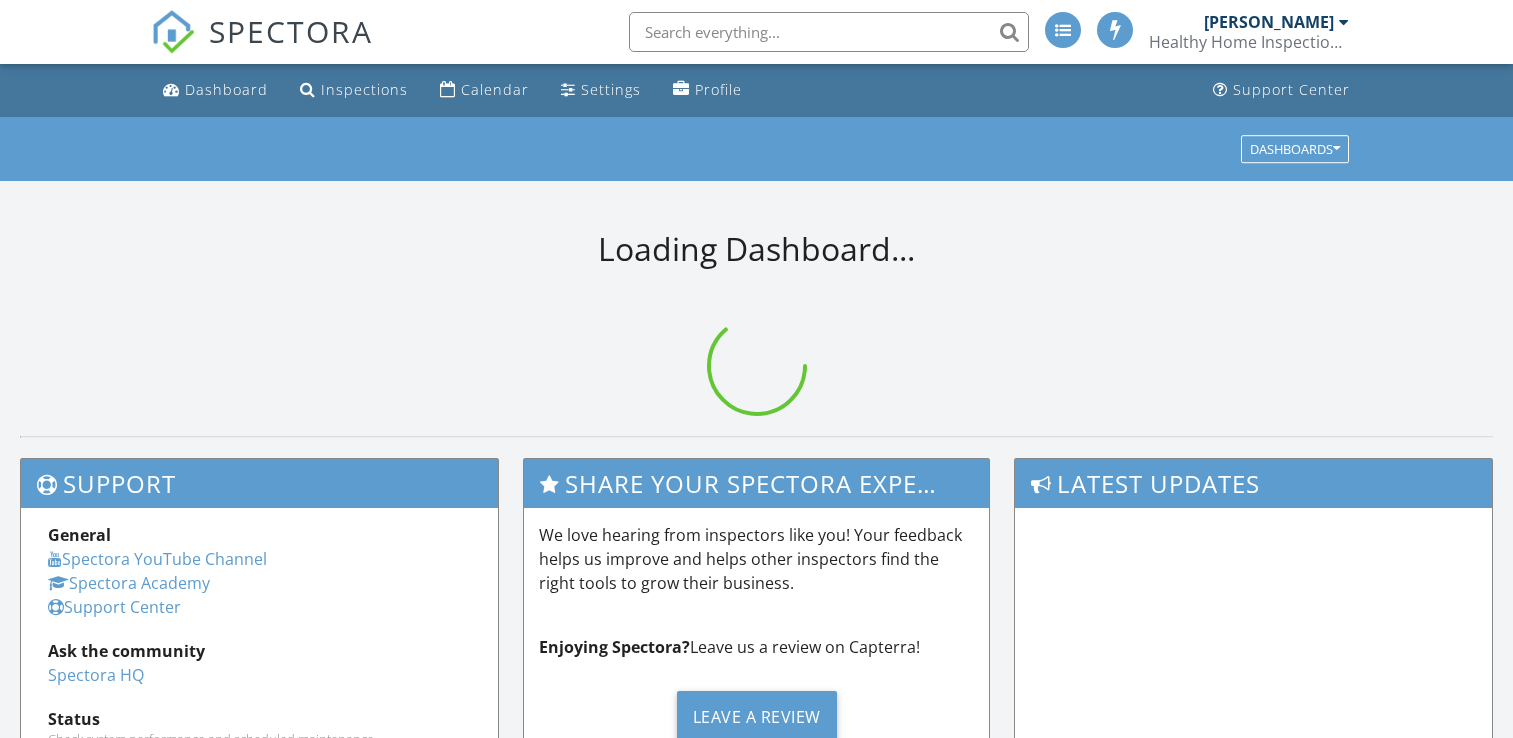 scroll, scrollTop: 0, scrollLeft: 0, axis: both 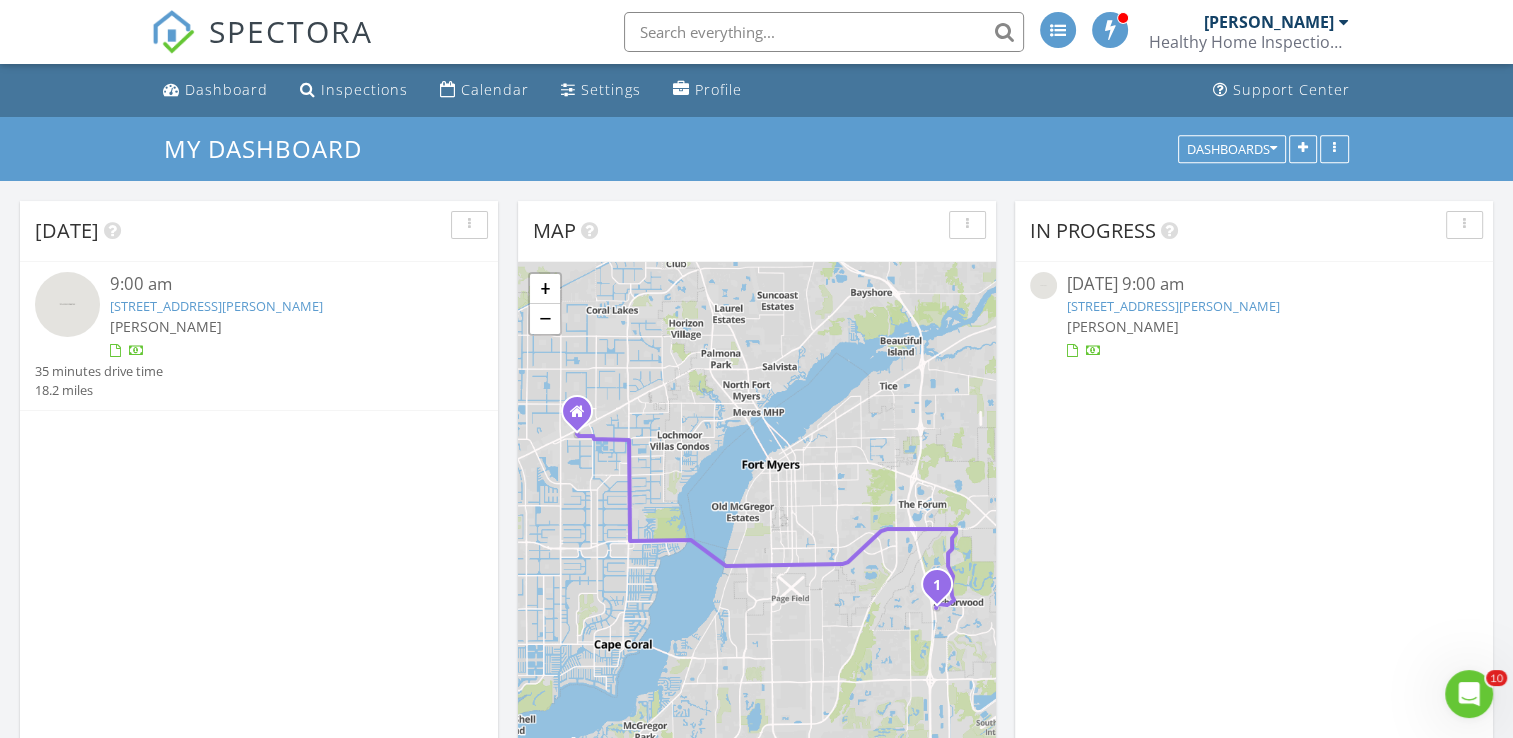 click at bounding box center (67, 304) 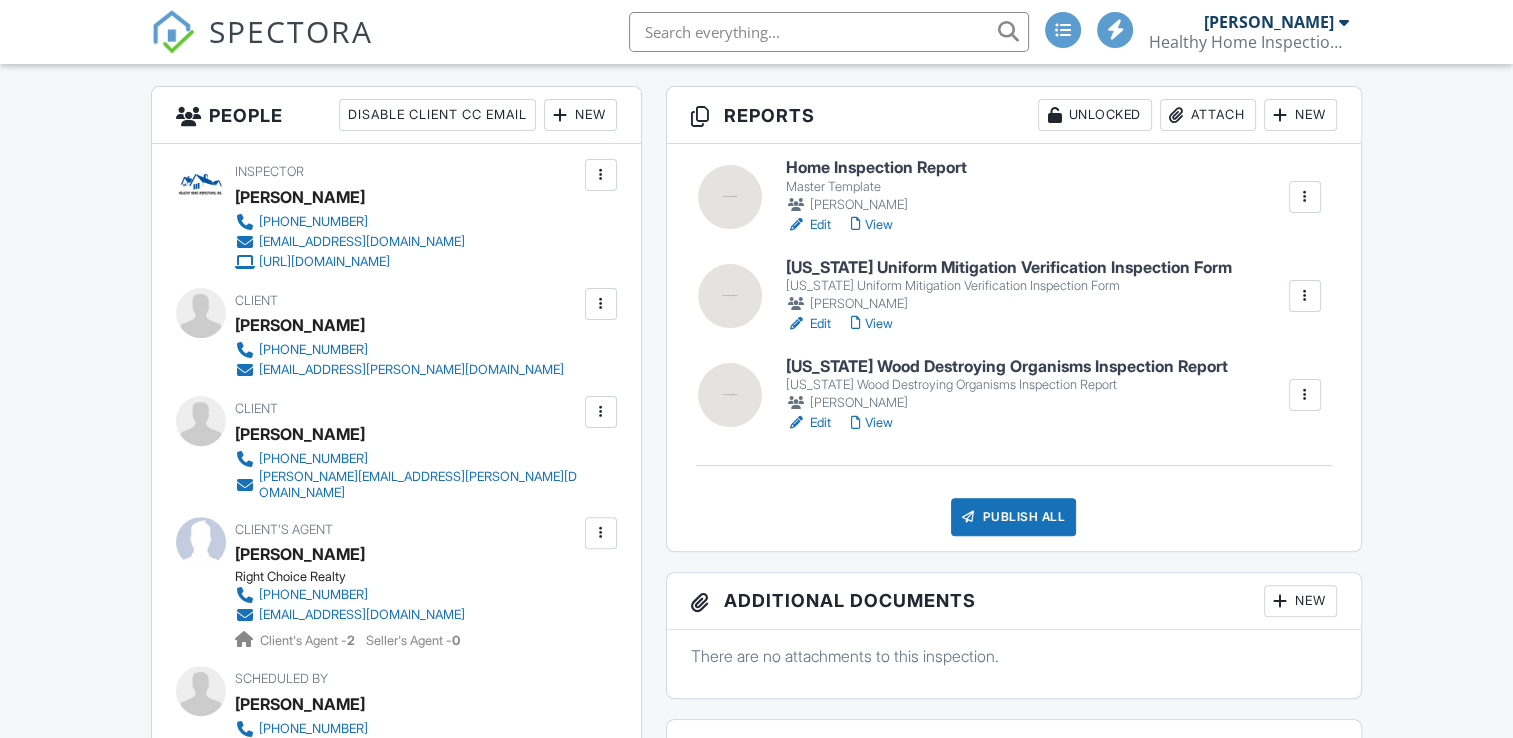scroll, scrollTop: 500, scrollLeft: 0, axis: vertical 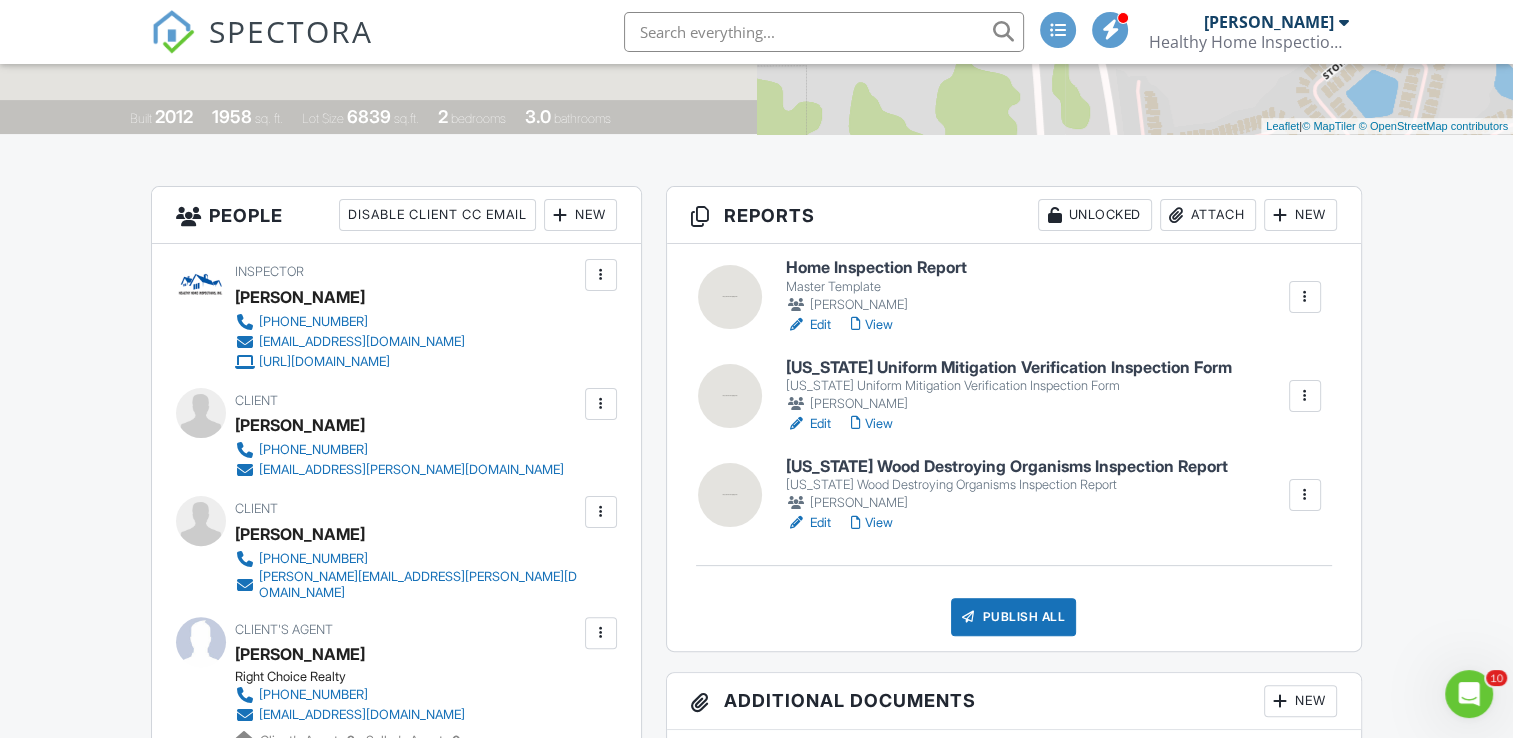click on "Florida Wood Destroying Organisms Inspection Report" at bounding box center [1007, 467] 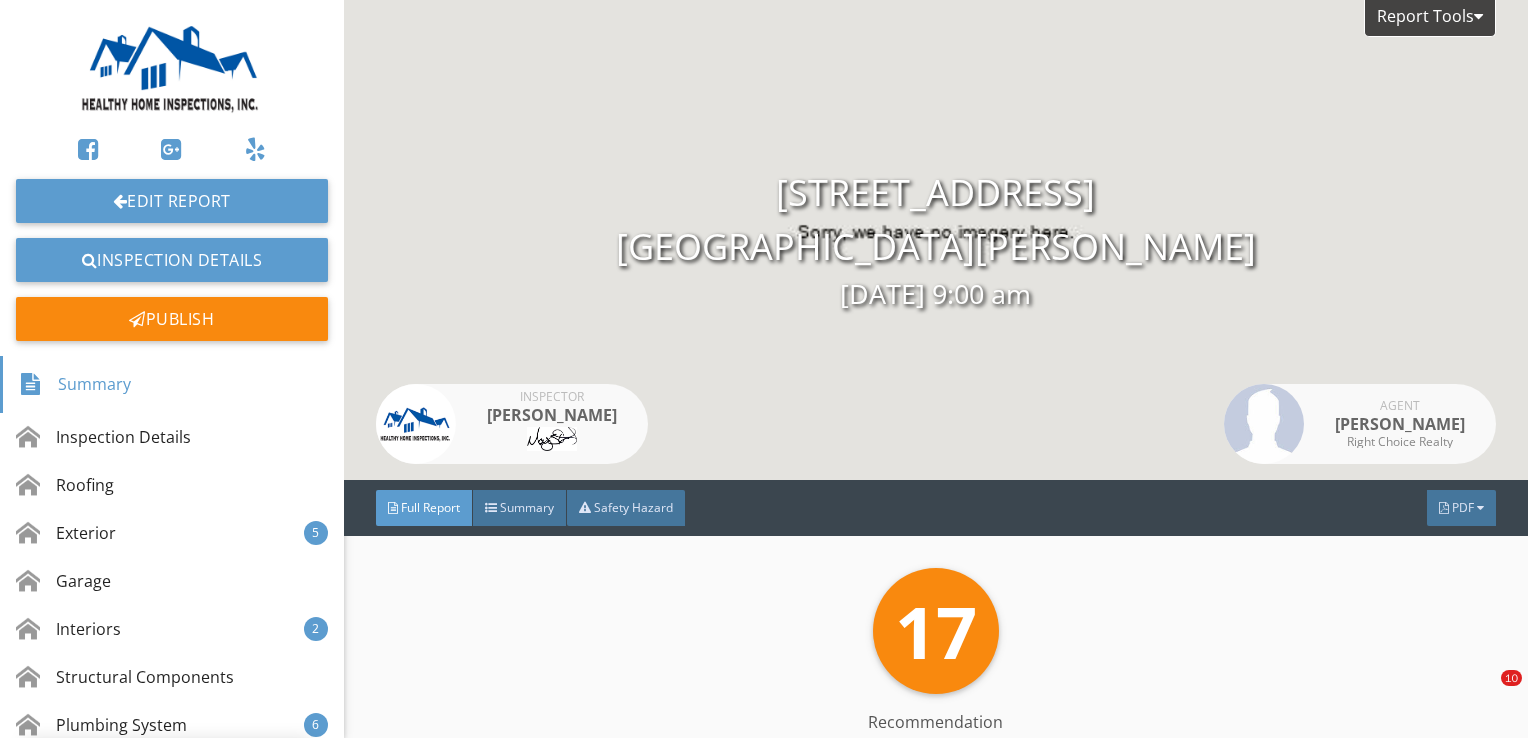 scroll, scrollTop: 0, scrollLeft: 0, axis: both 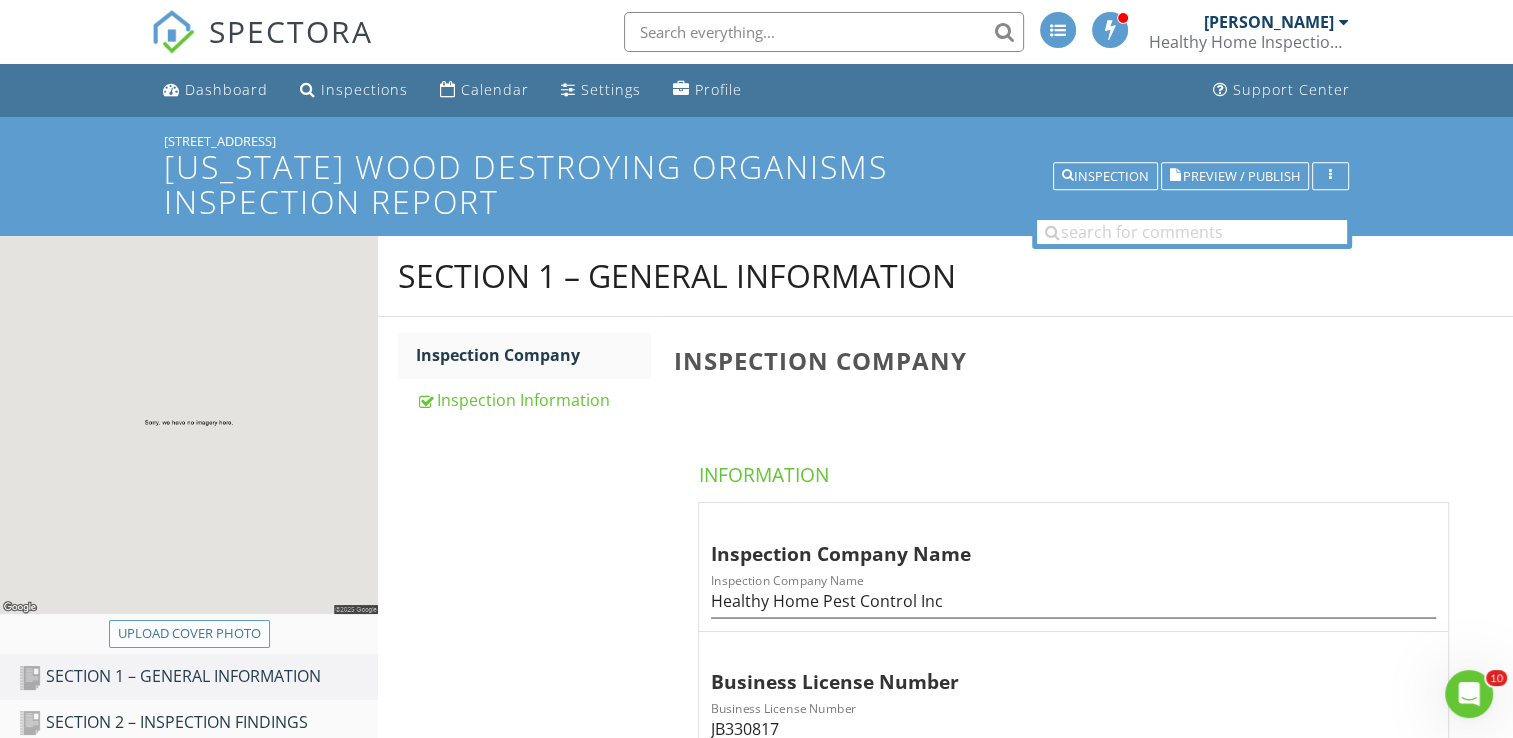 click on "Upload cover photo" at bounding box center (189, 634) 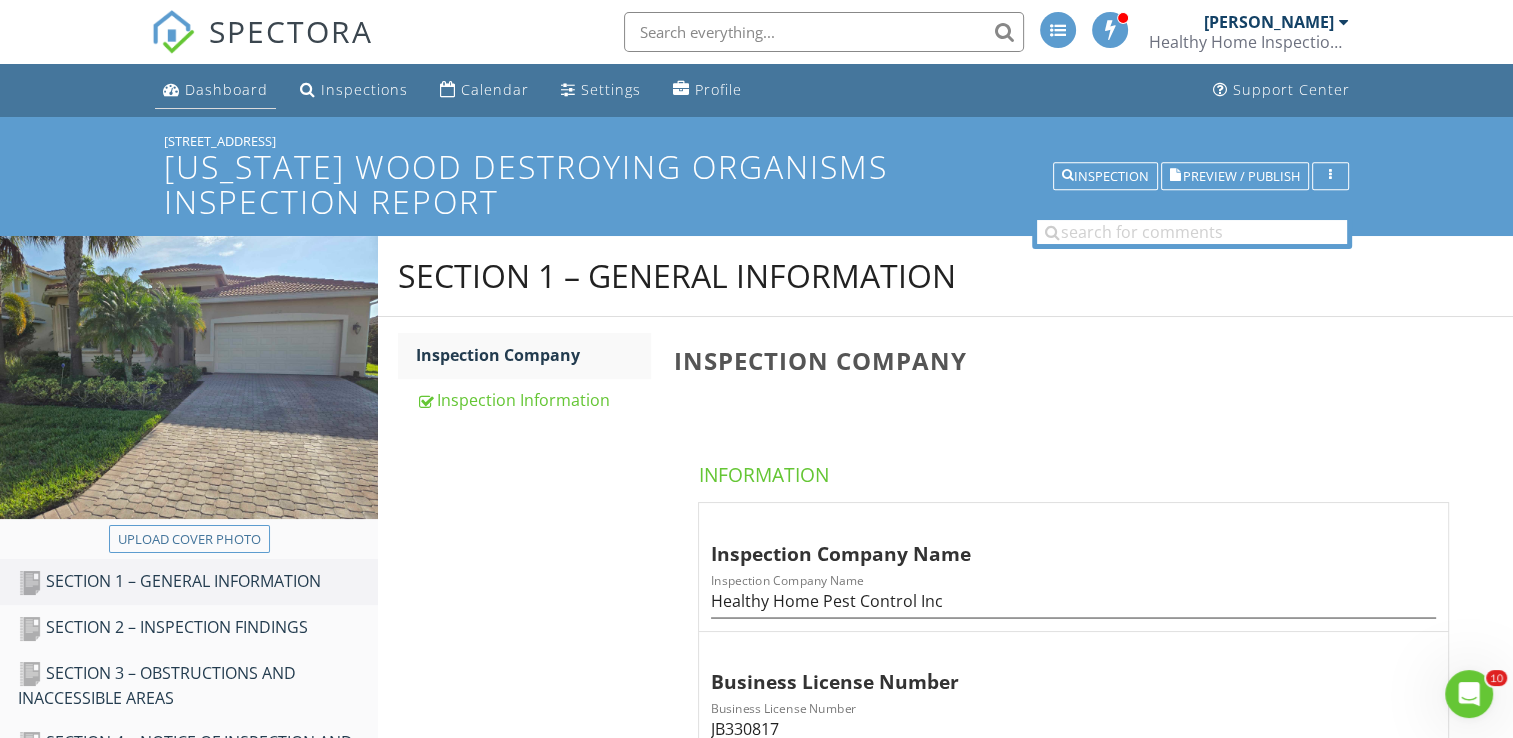 click on "Dashboard" at bounding box center (226, 89) 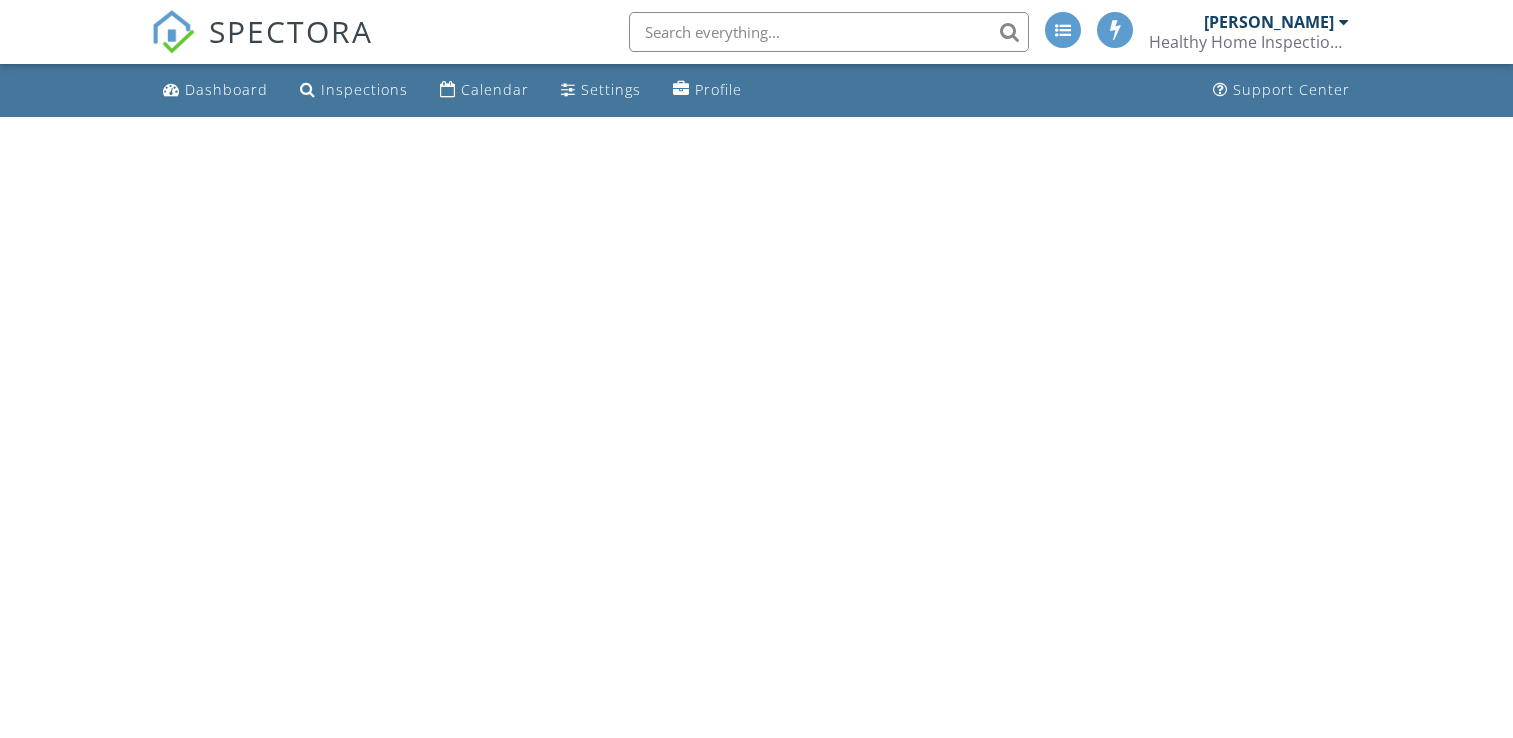scroll, scrollTop: 0, scrollLeft: 0, axis: both 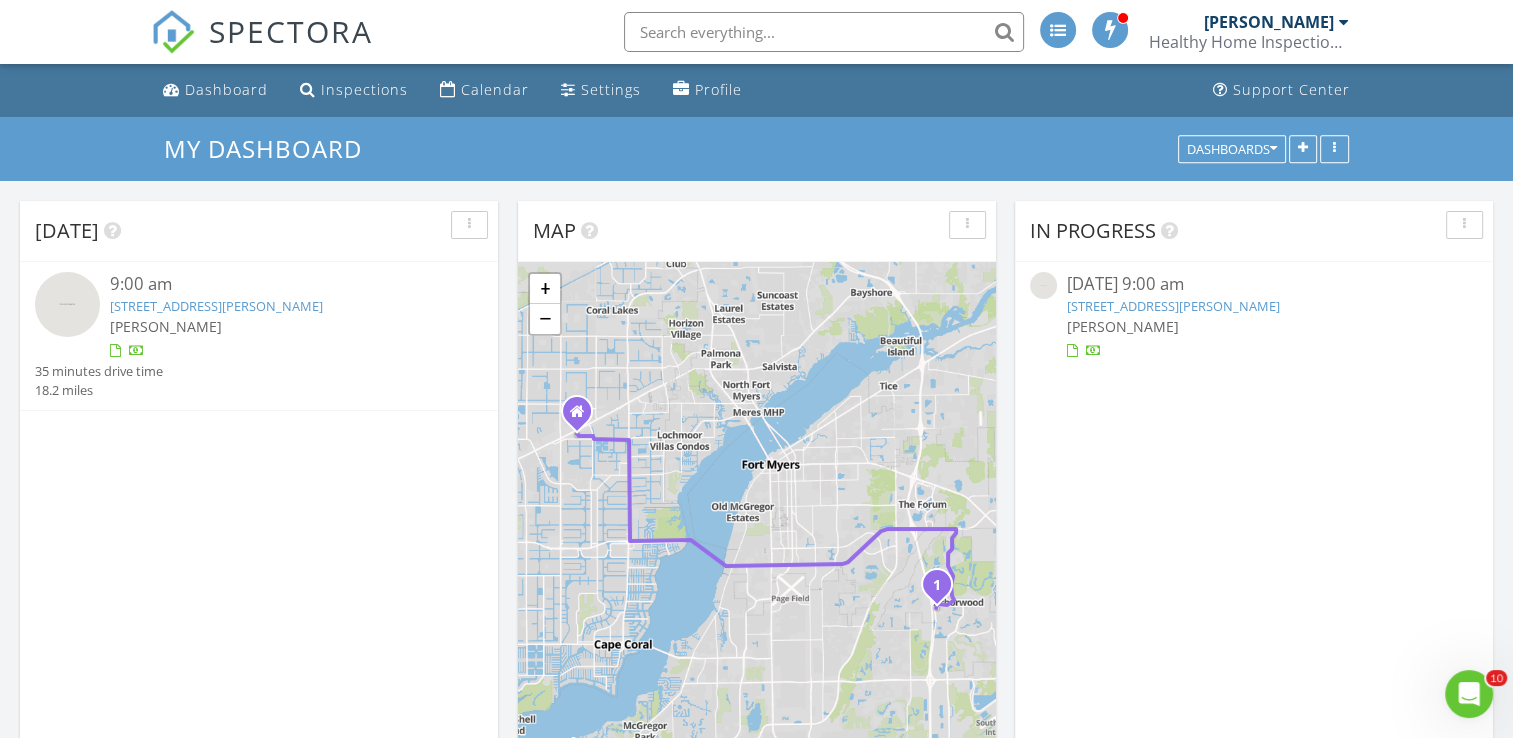 click at bounding box center [67, 304] 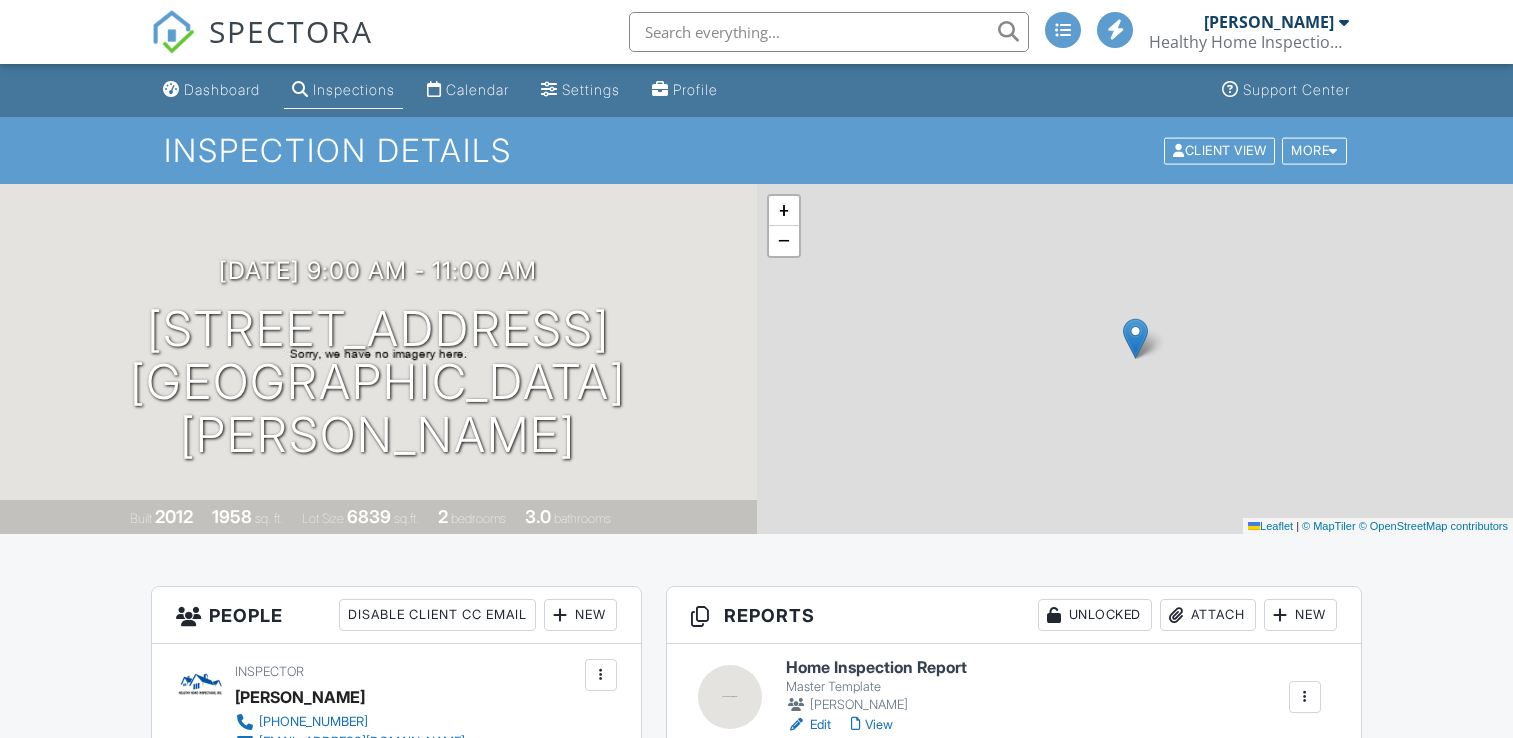 scroll, scrollTop: 0, scrollLeft: 0, axis: both 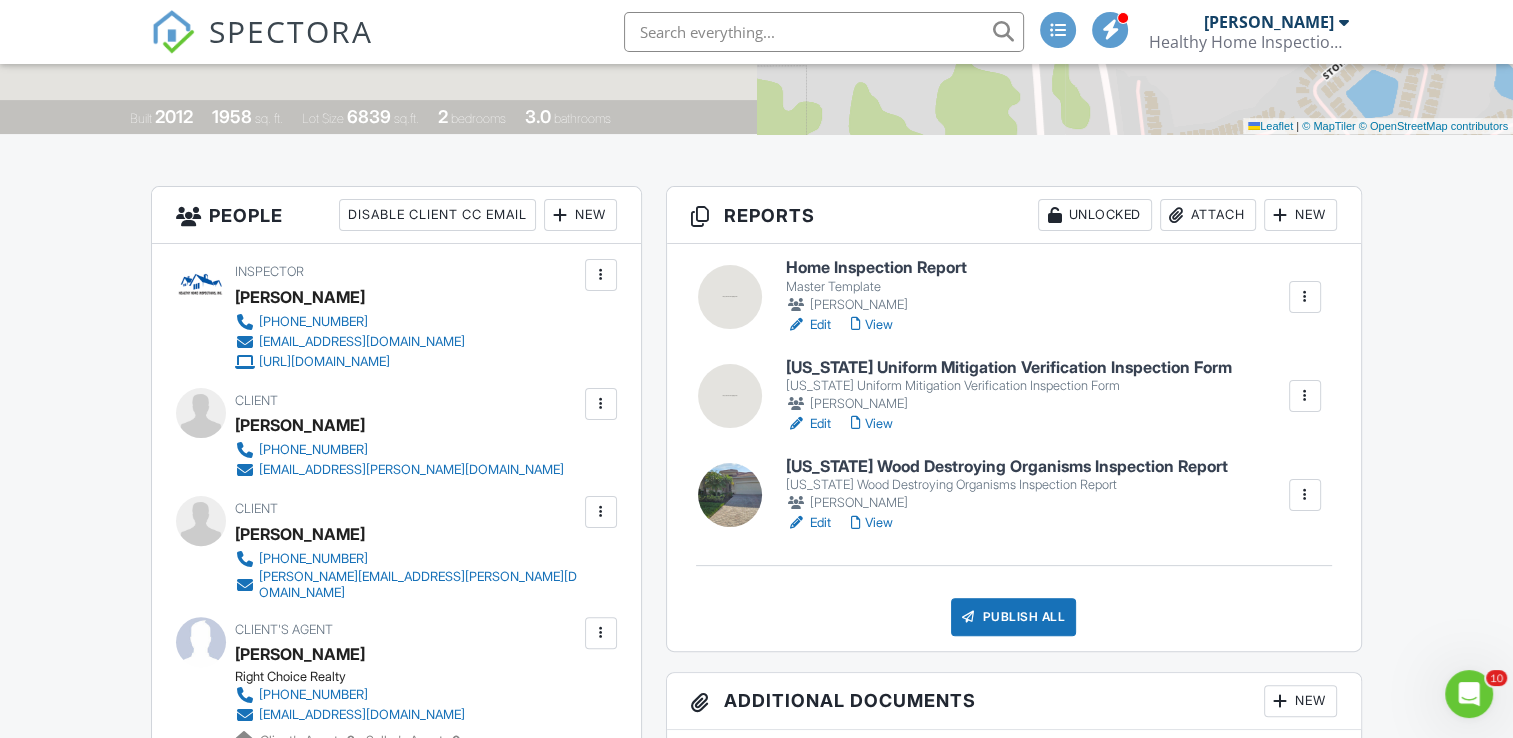 click on "[US_STATE] Uniform Mitigation Verification Inspection Form" at bounding box center (1009, 368) 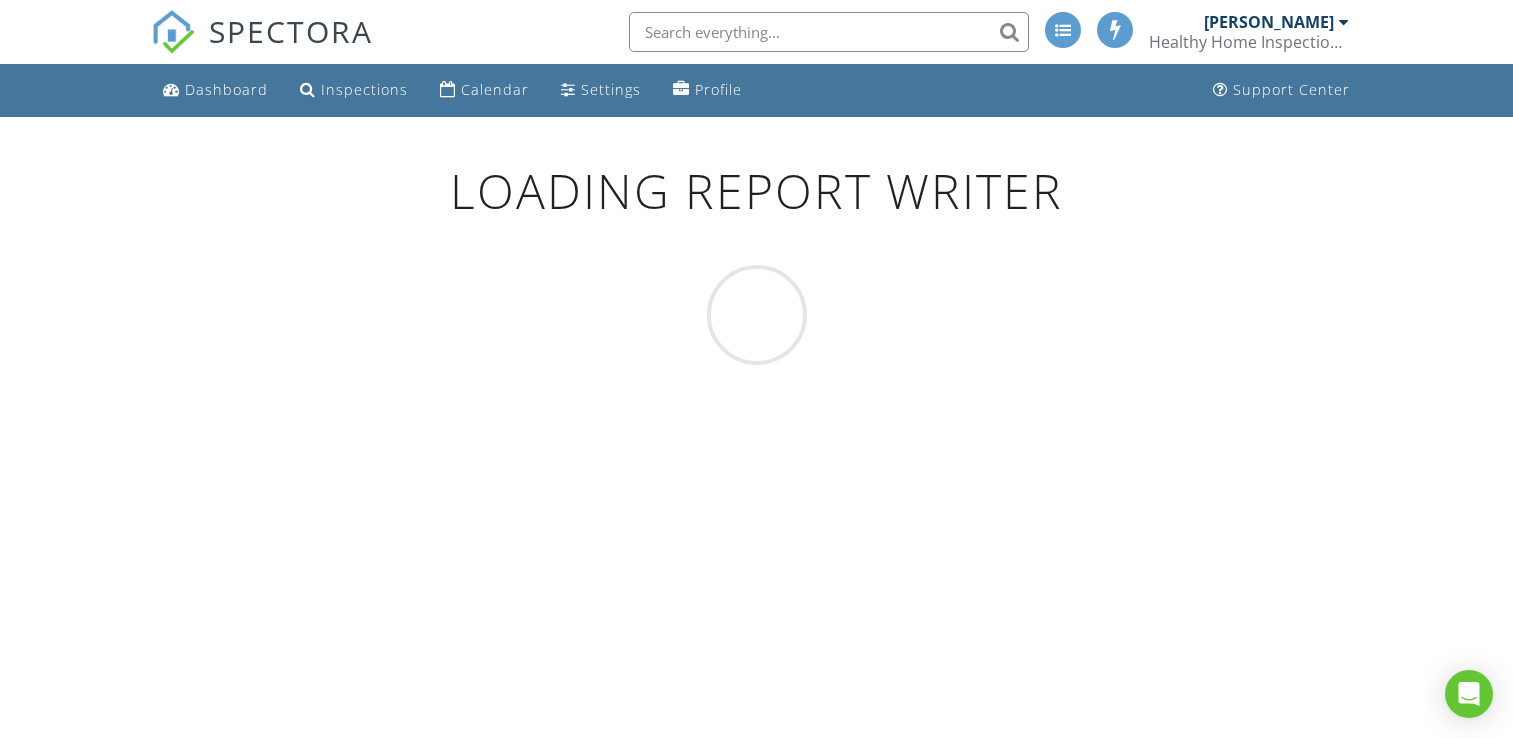 scroll, scrollTop: 0, scrollLeft: 0, axis: both 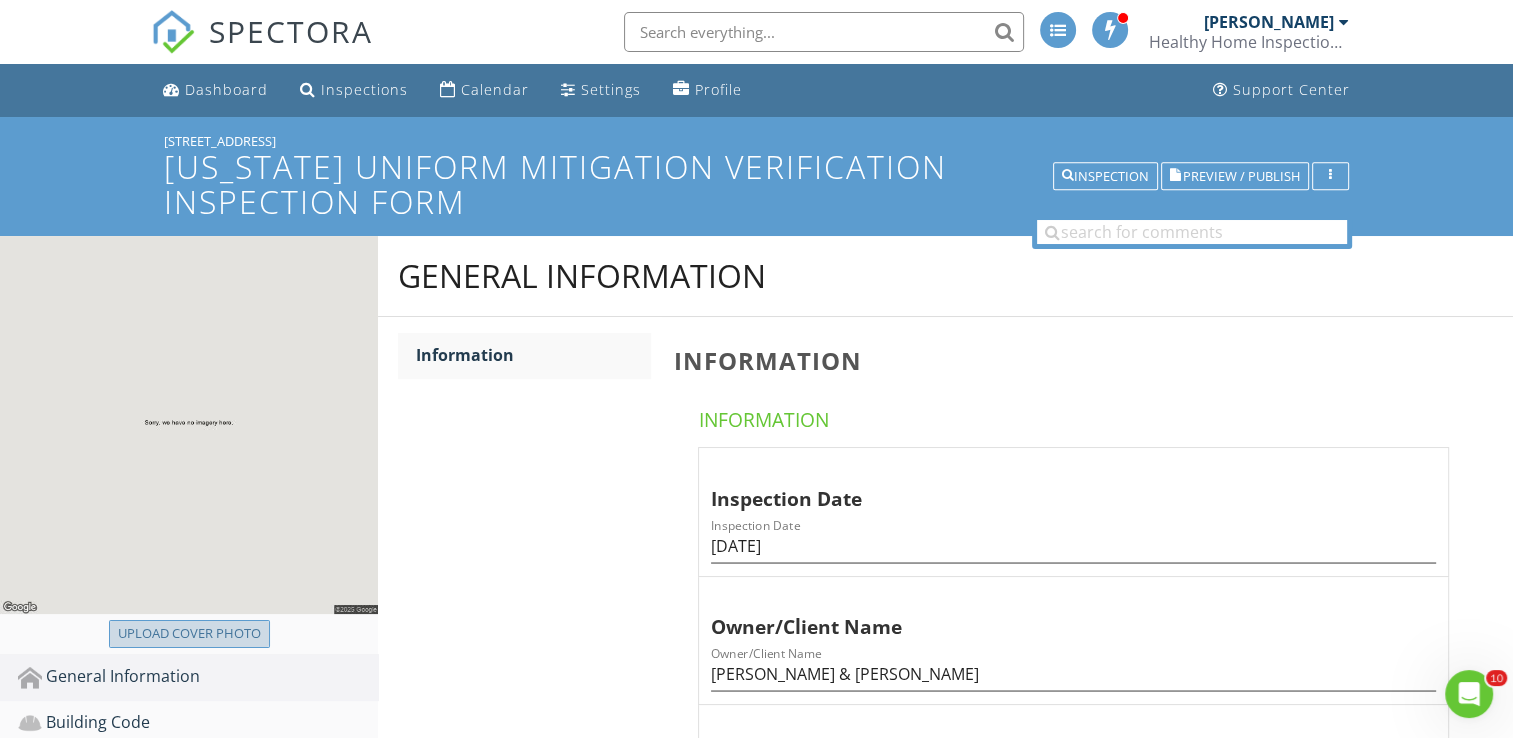 click on "Upload cover photo" at bounding box center [189, 634] 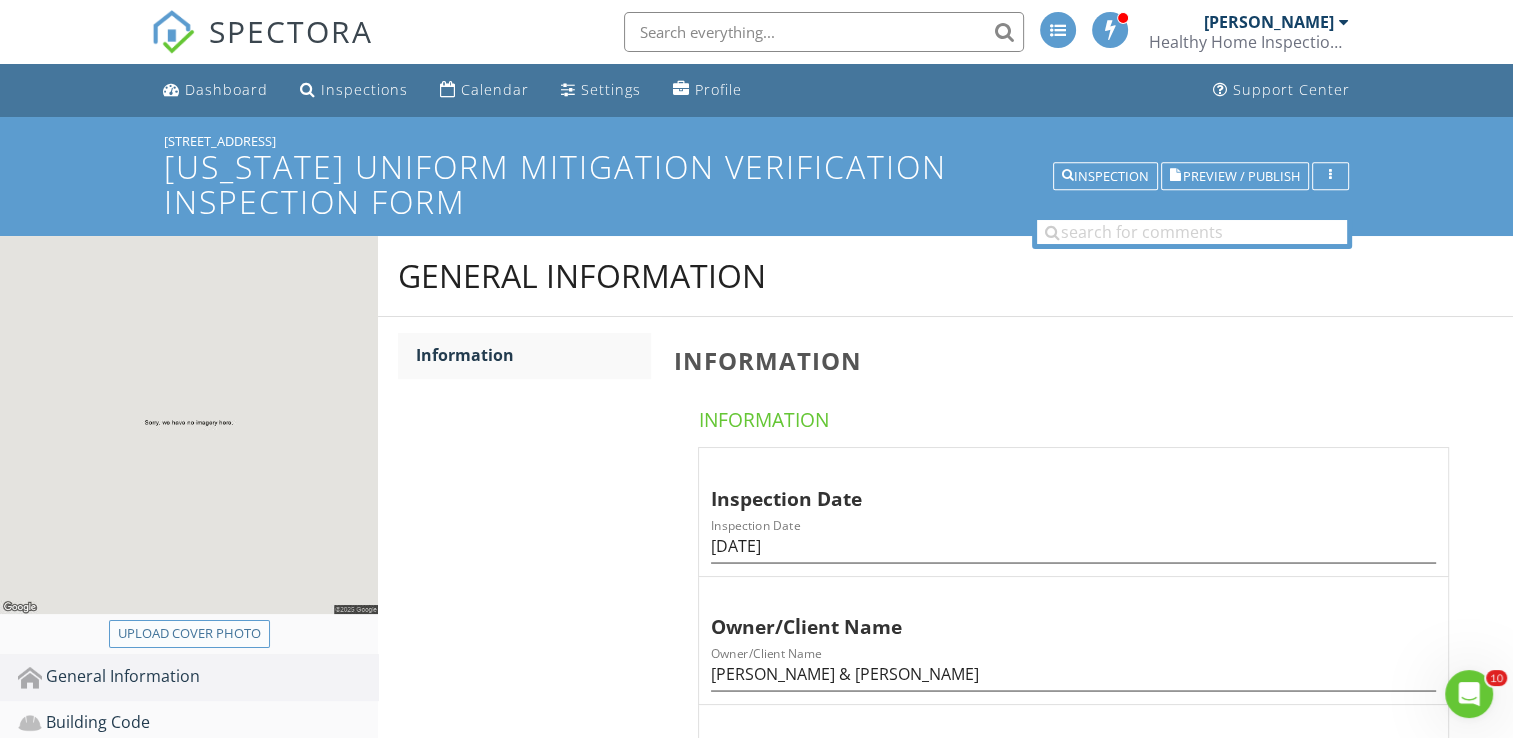 type on "C:\fakepath\2025-6-10-1.jpg" 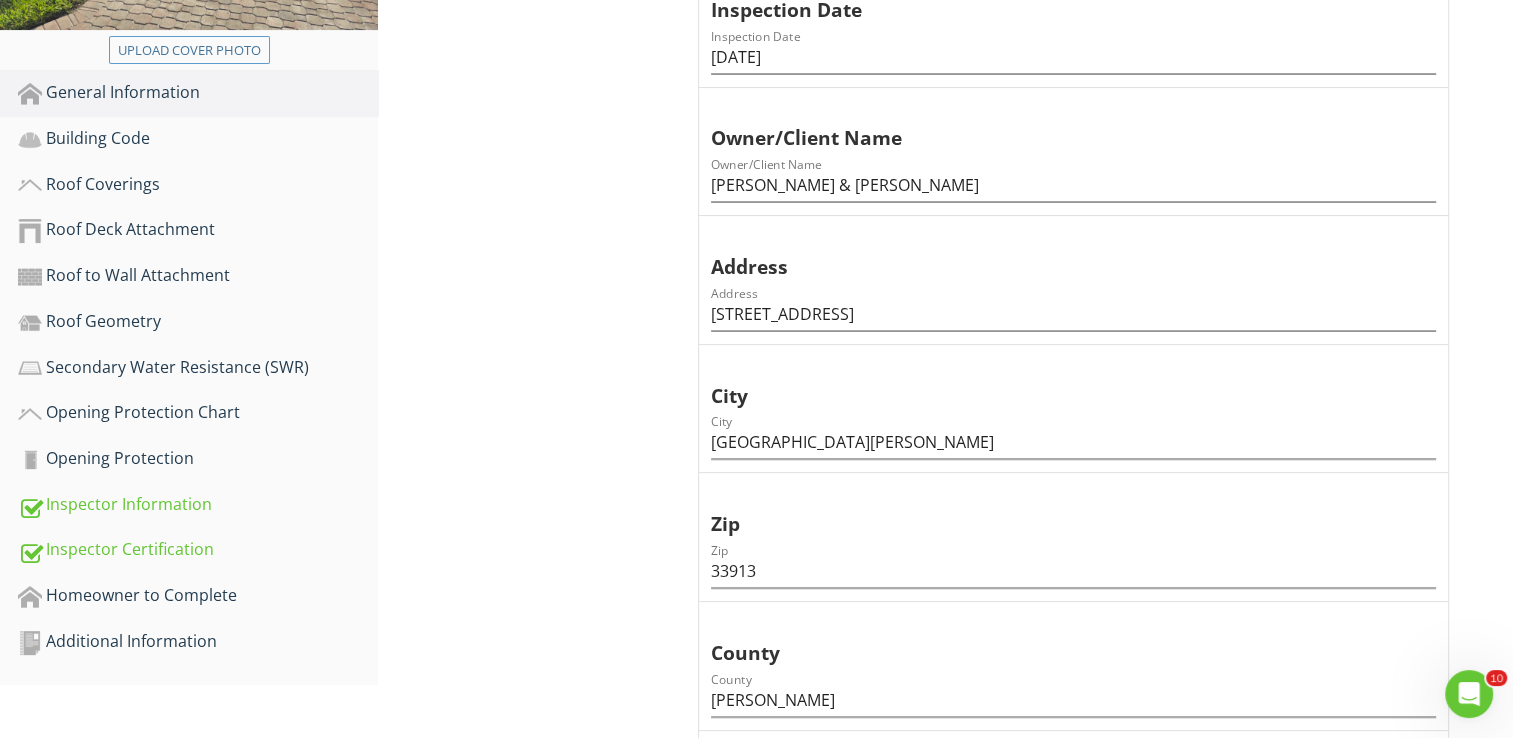 scroll, scrollTop: 500, scrollLeft: 0, axis: vertical 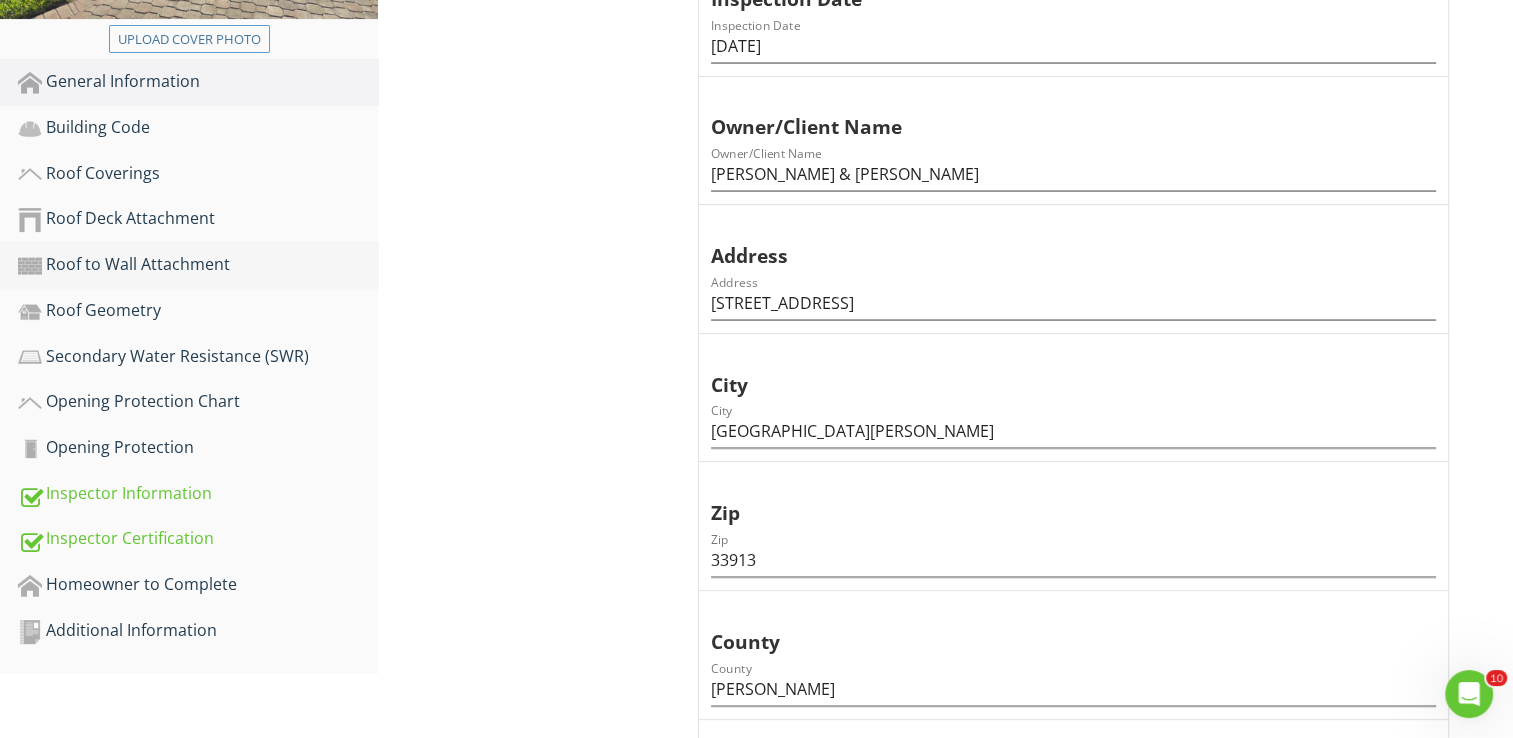 click on "Roof to Wall Attachment" at bounding box center [198, 265] 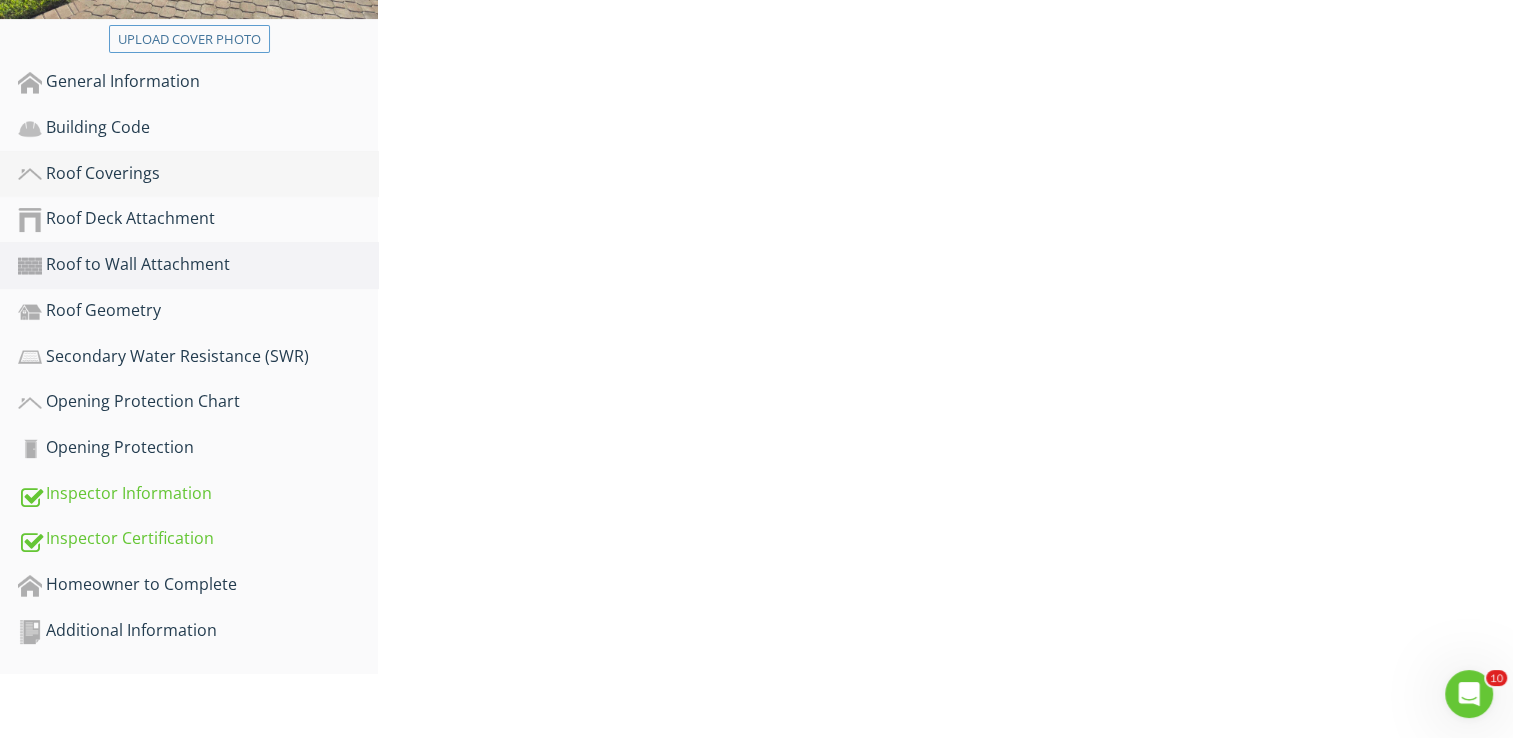 scroll, scrollTop: 430, scrollLeft: 0, axis: vertical 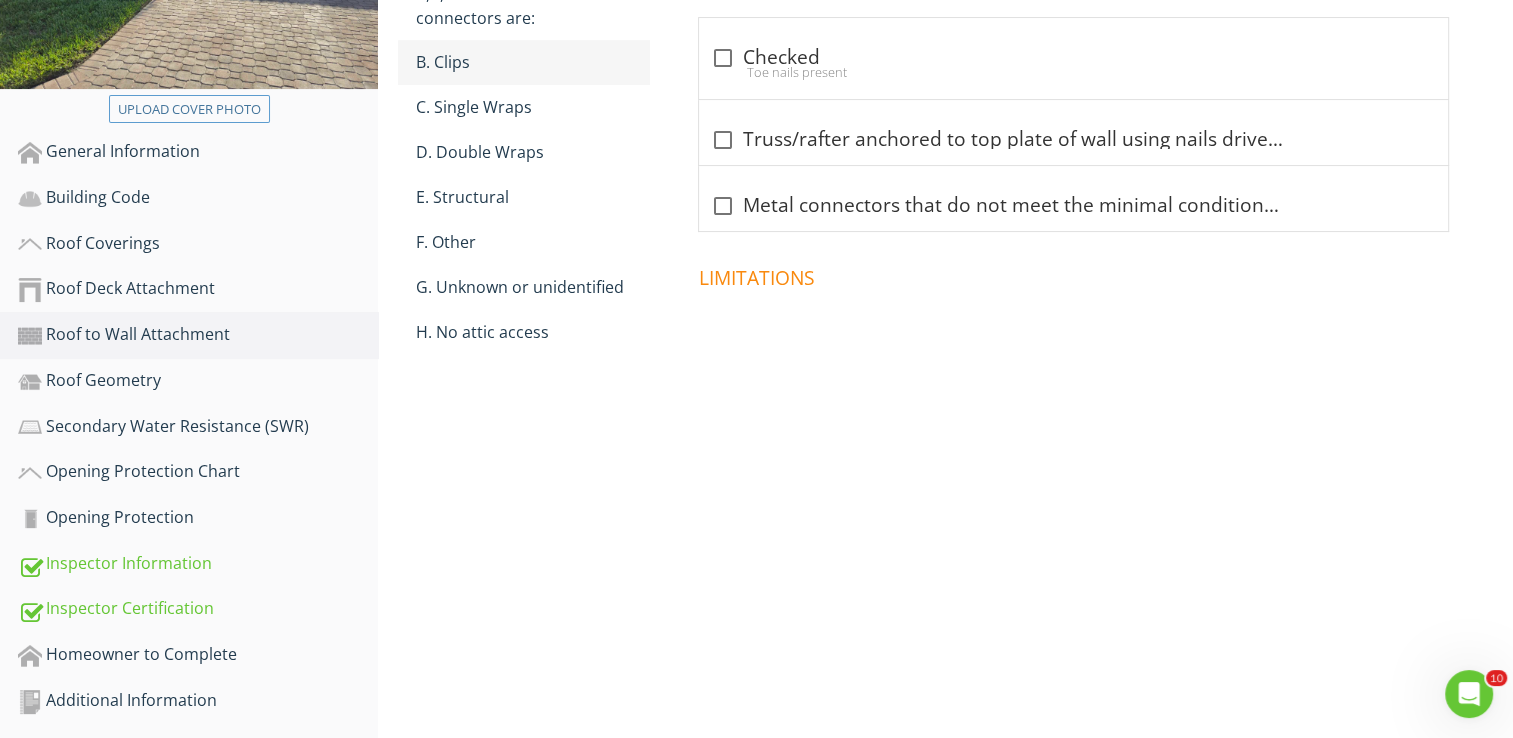 click on "B. Clips" at bounding box center [533, 62] 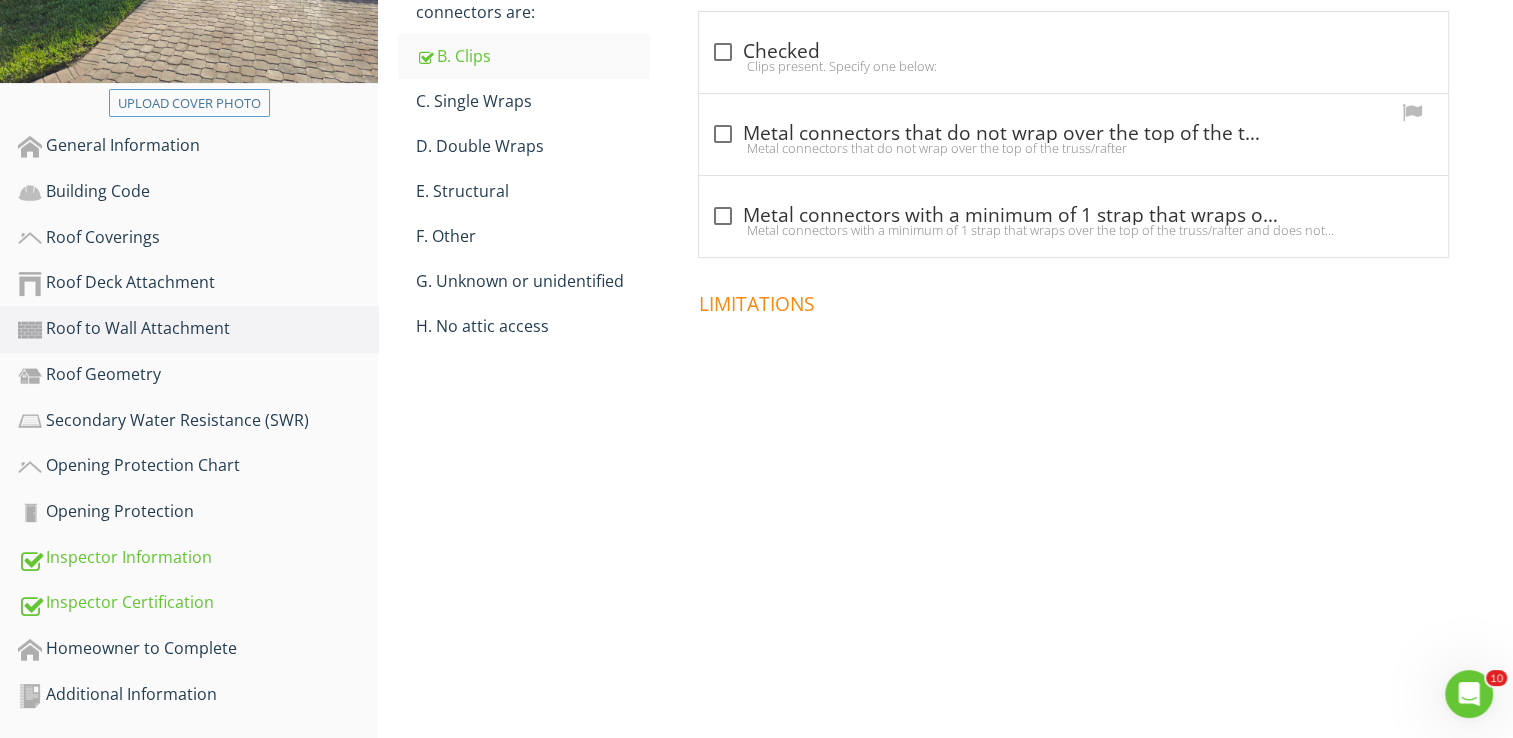 scroll, scrollTop: 430, scrollLeft: 0, axis: vertical 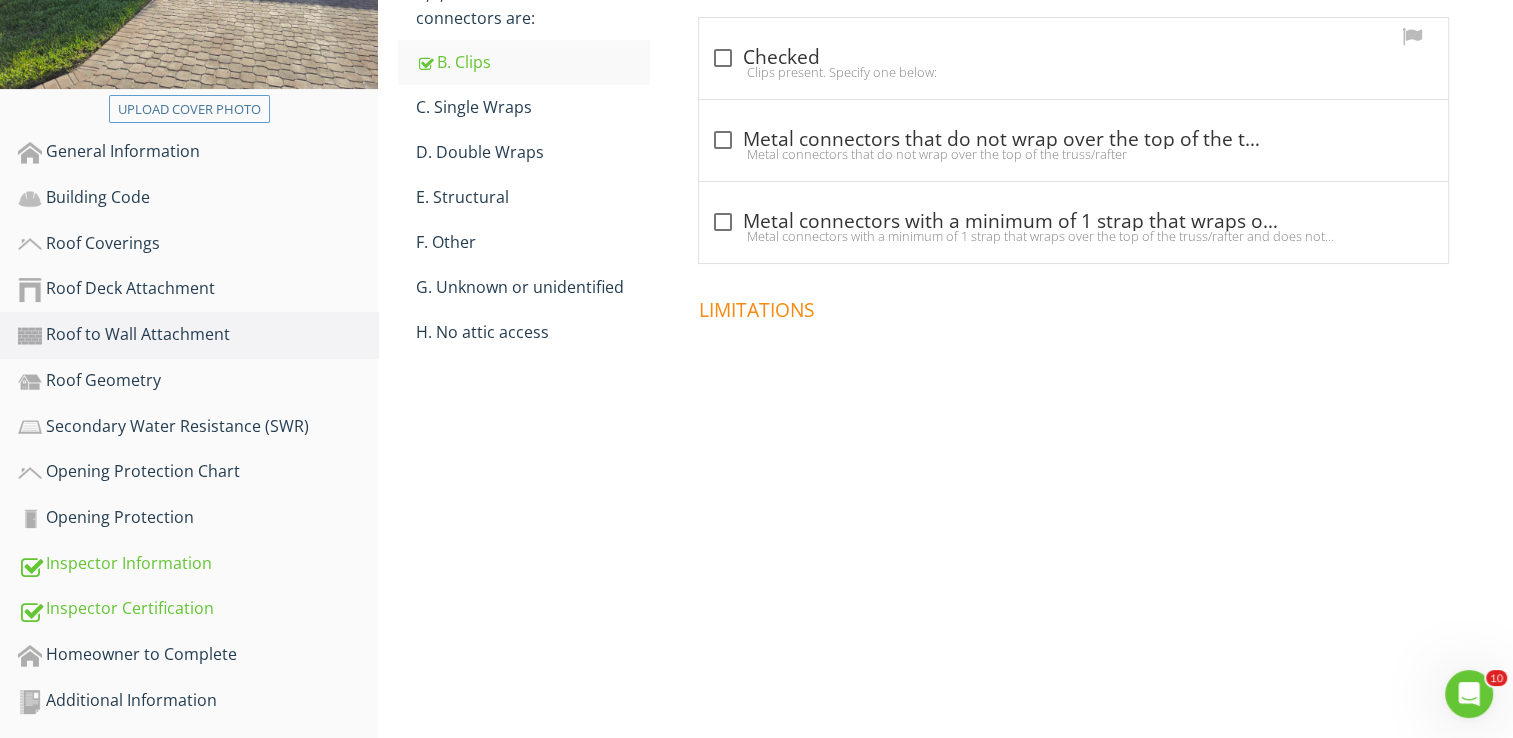 click on "Clips present. Specify one below:" at bounding box center (1073, 72) 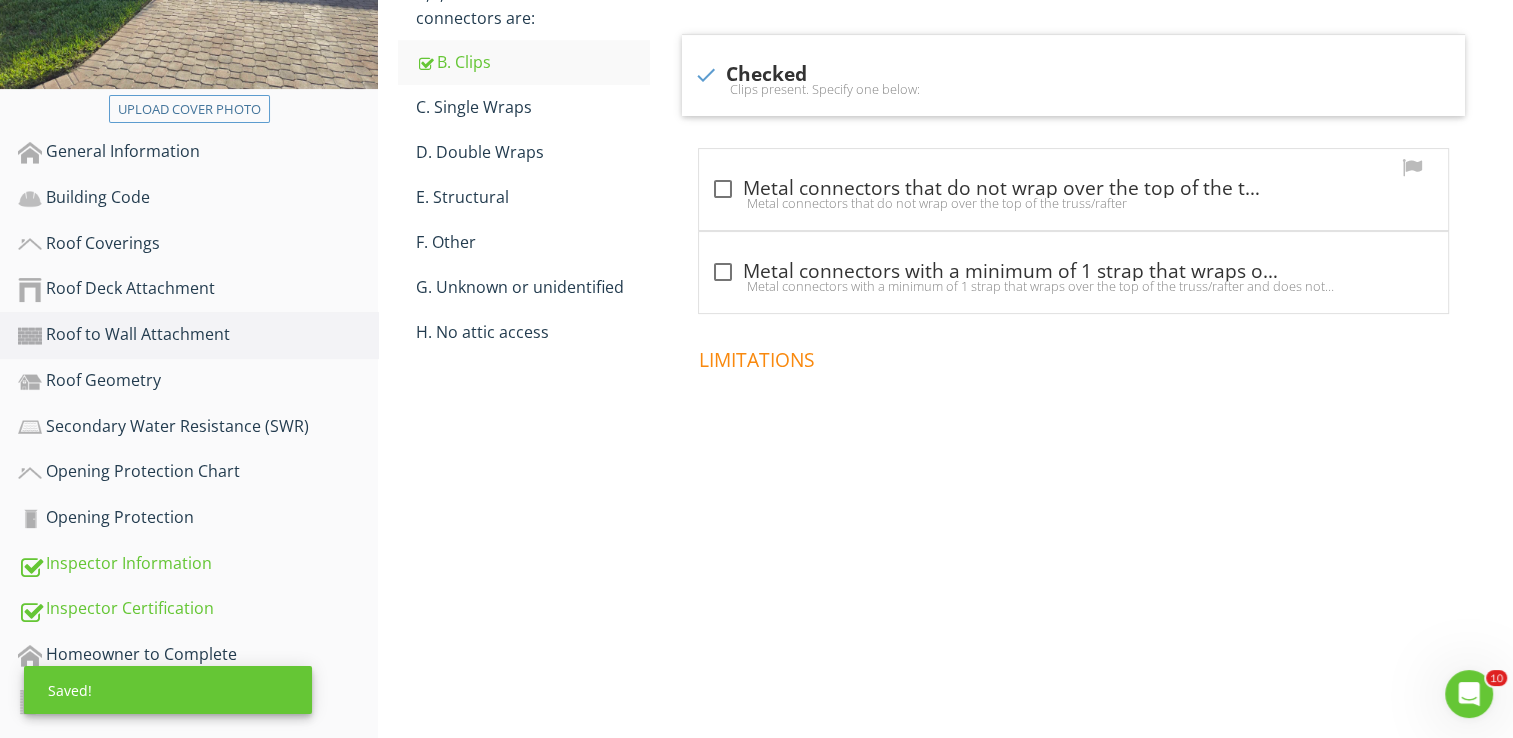 click at bounding box center (723, 189) 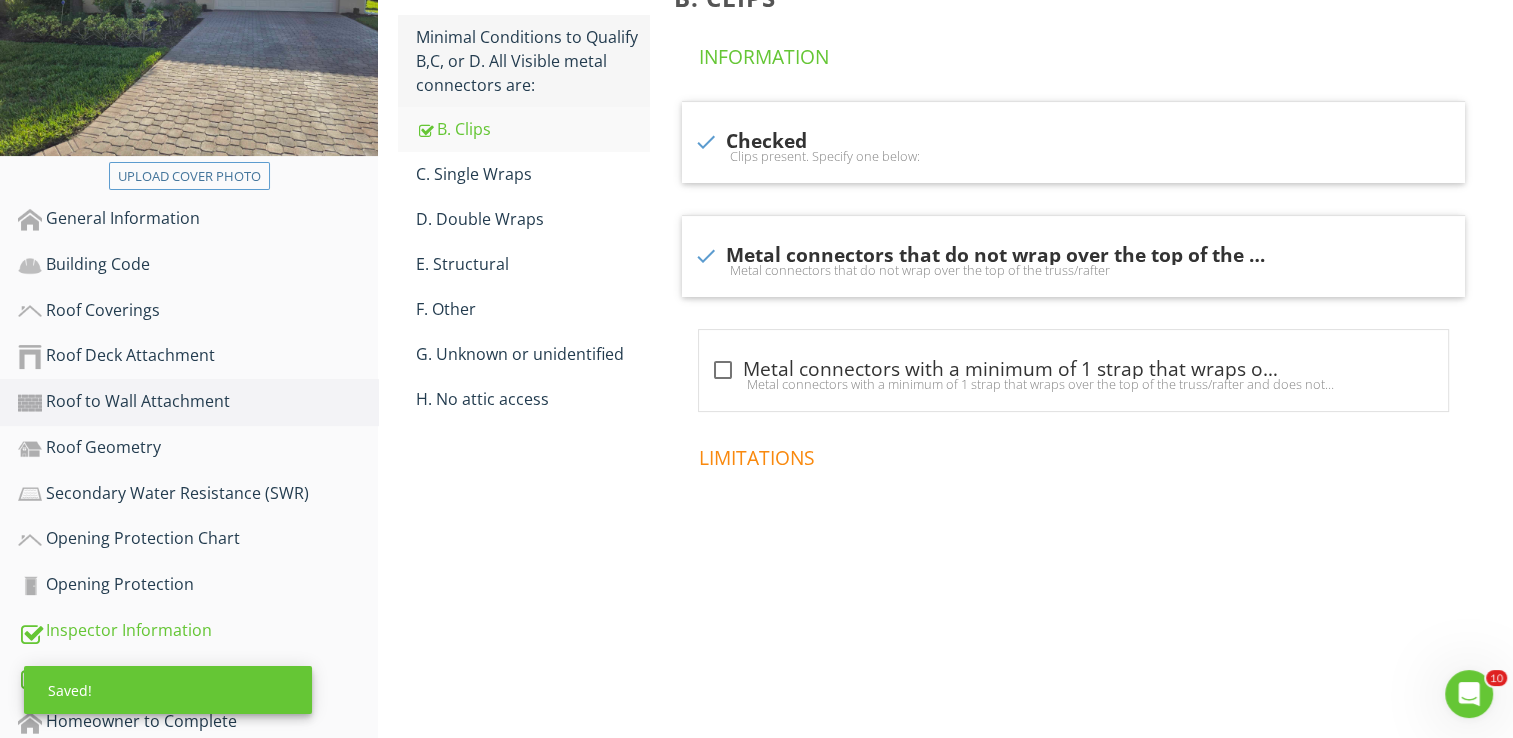 scroll, scrollTop: 330, scrollLeft: 0, axis: vertical 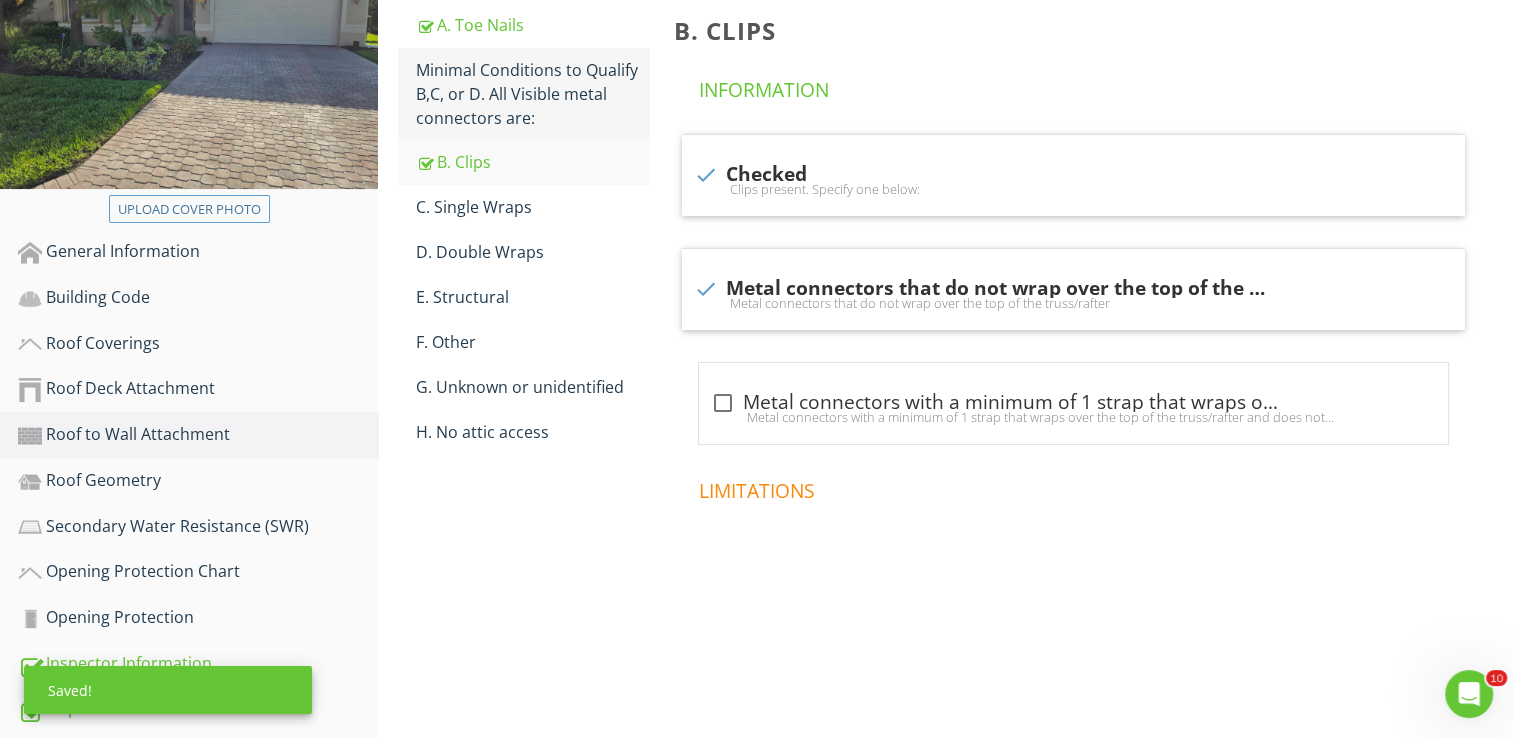 click on "Minimal Conditions to Qualify B,C, or D.  All Visible metal connectors are:" at bounding box center [533, 94] 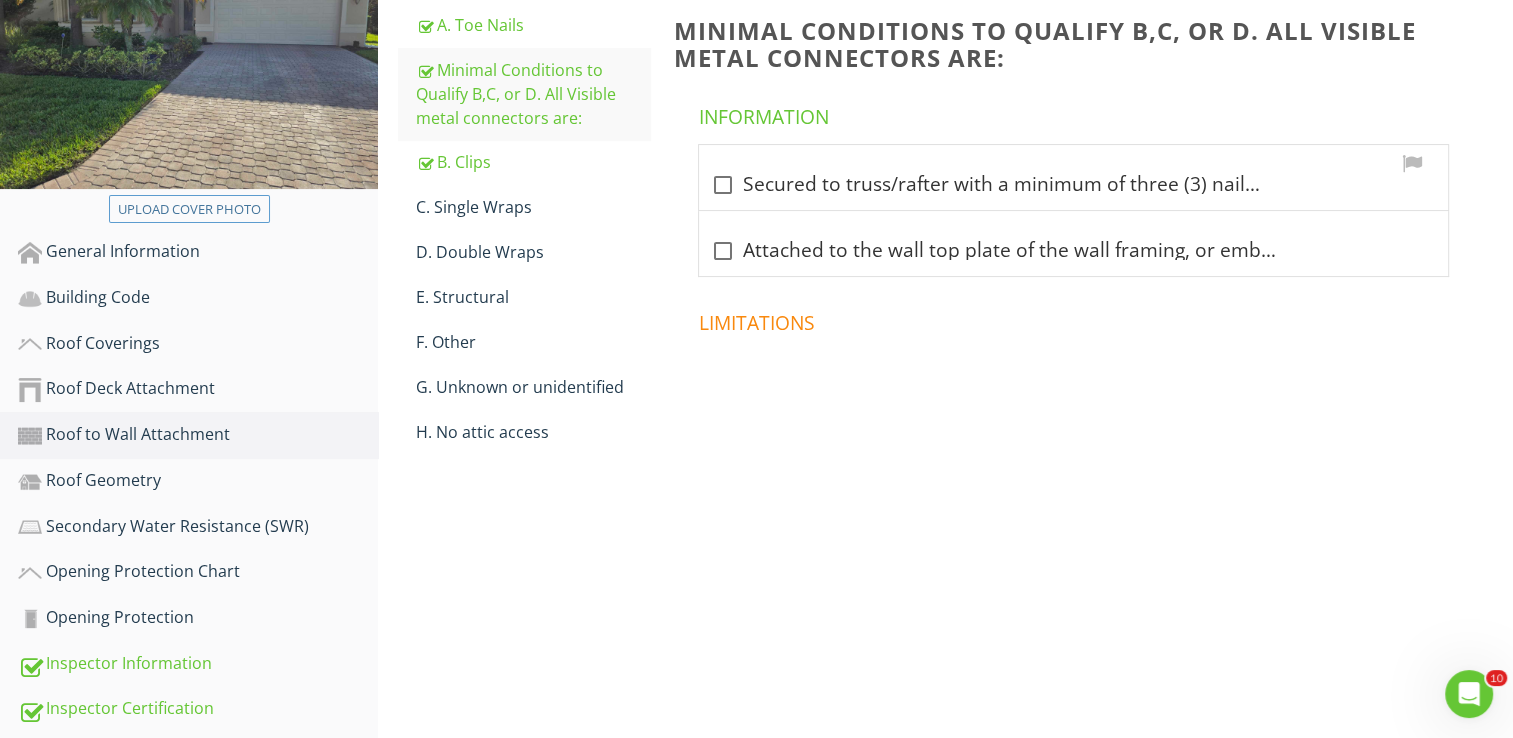 click at bounding box center [723, 185] 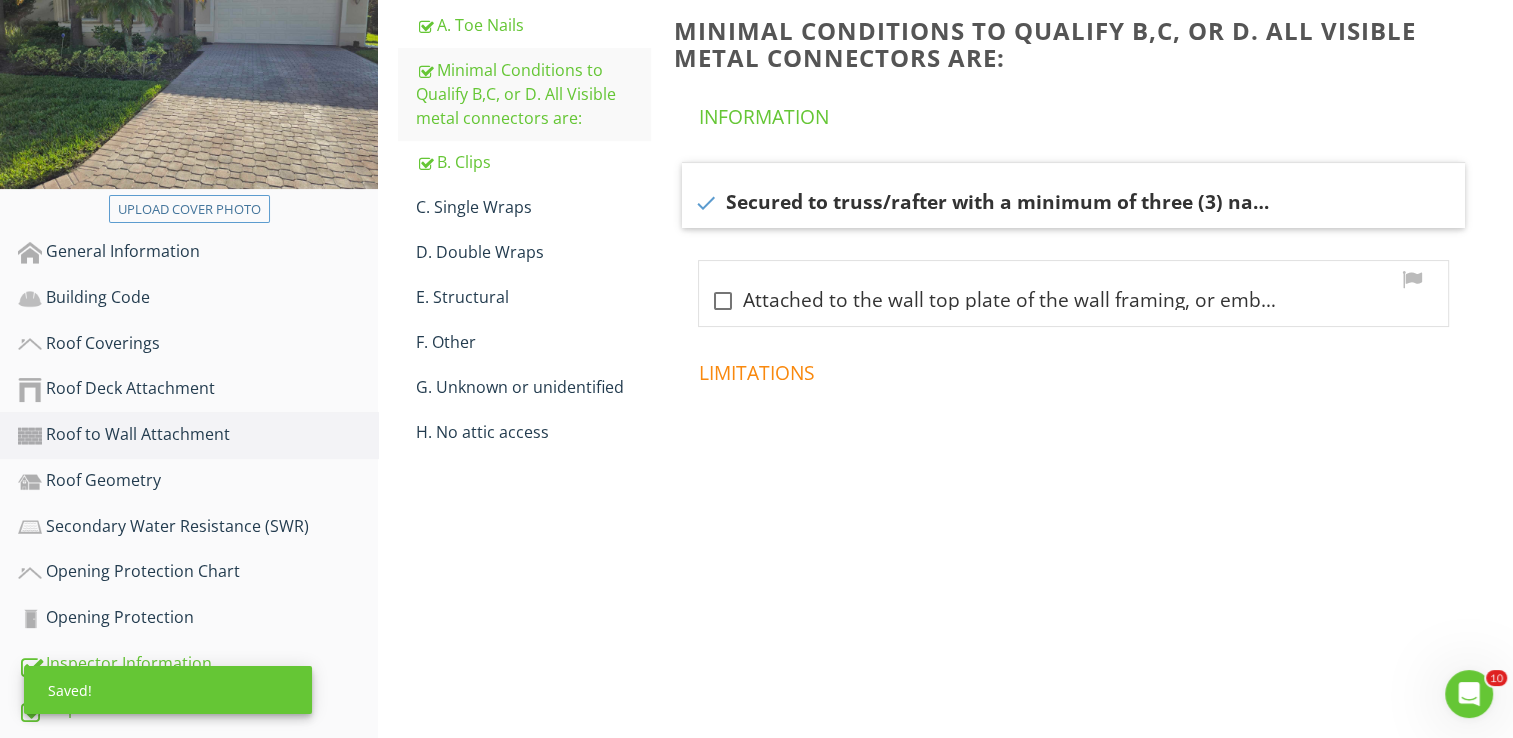 click at bounding box center [723, 301] 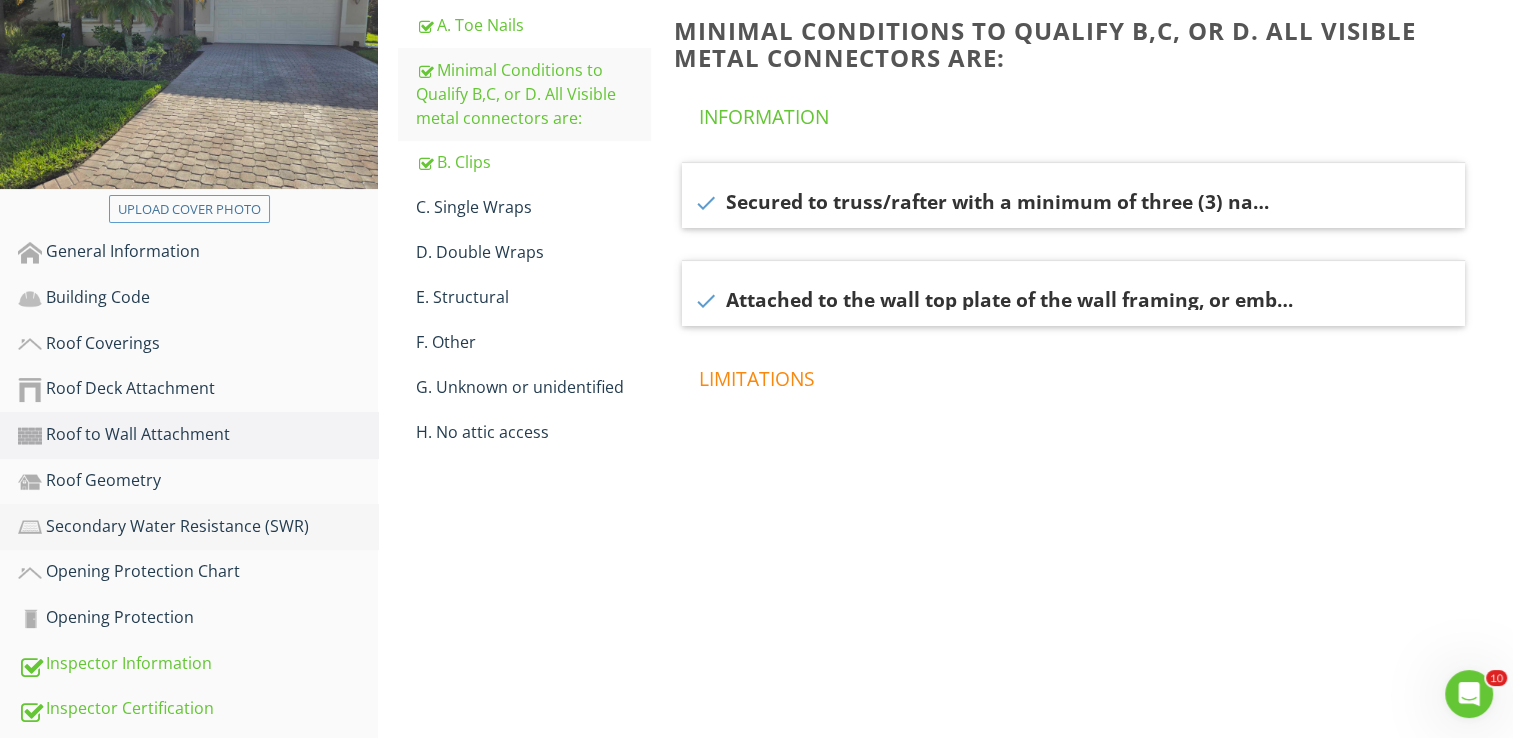 click on "Secondary Water Resistance (SWR)" at bounding box center (198, 527) 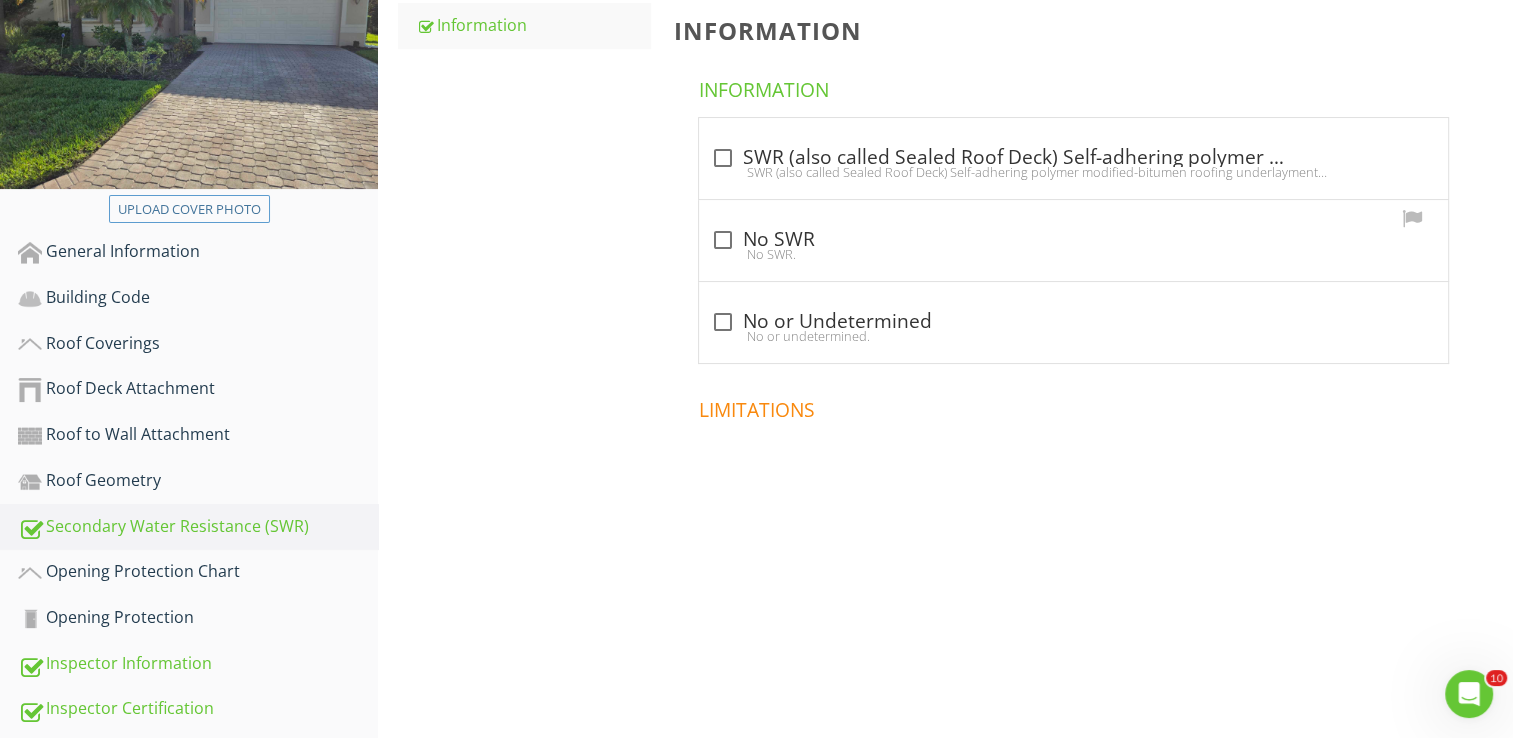 click at bounding box center [723, 240] 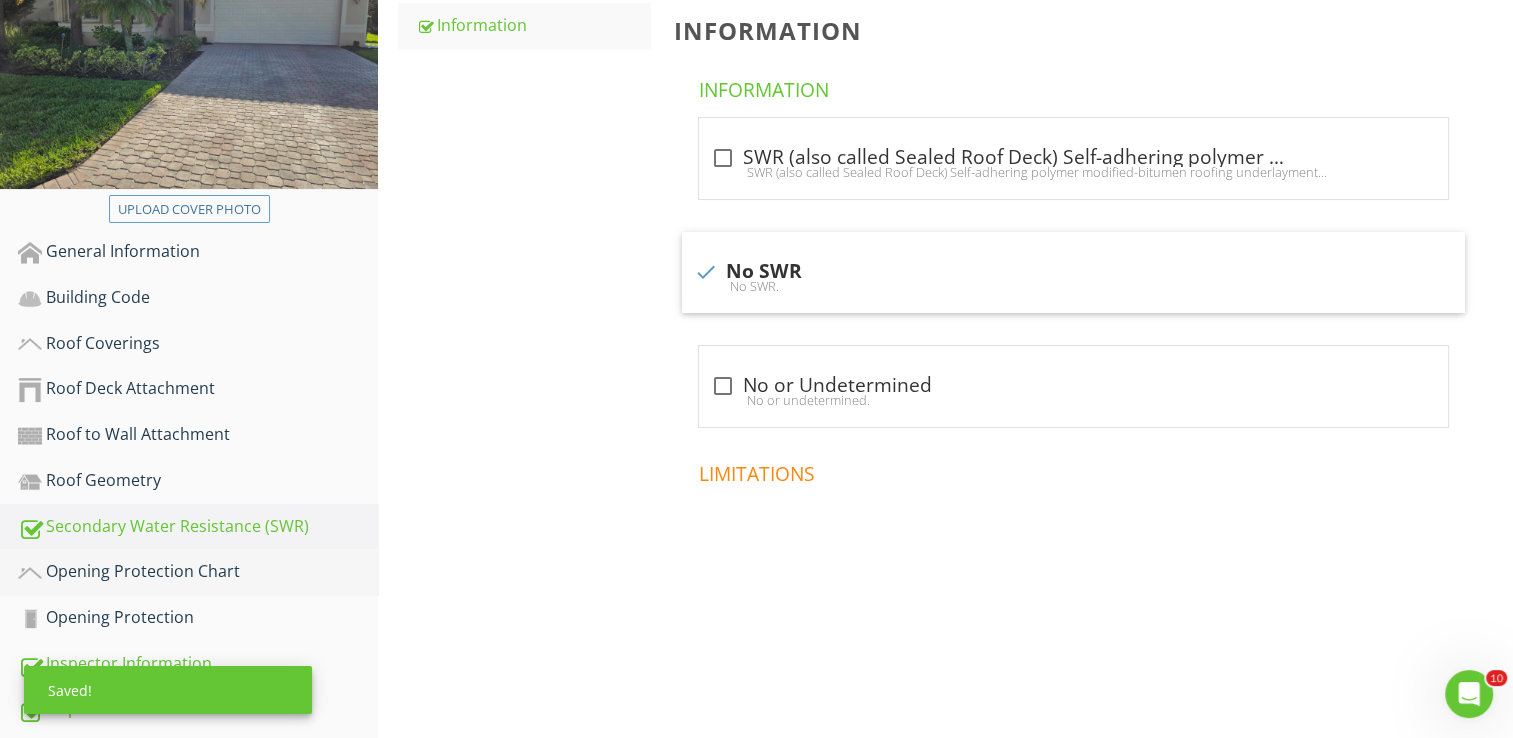 click on "Opening Protection Chart" at bounding box center [198, 572] 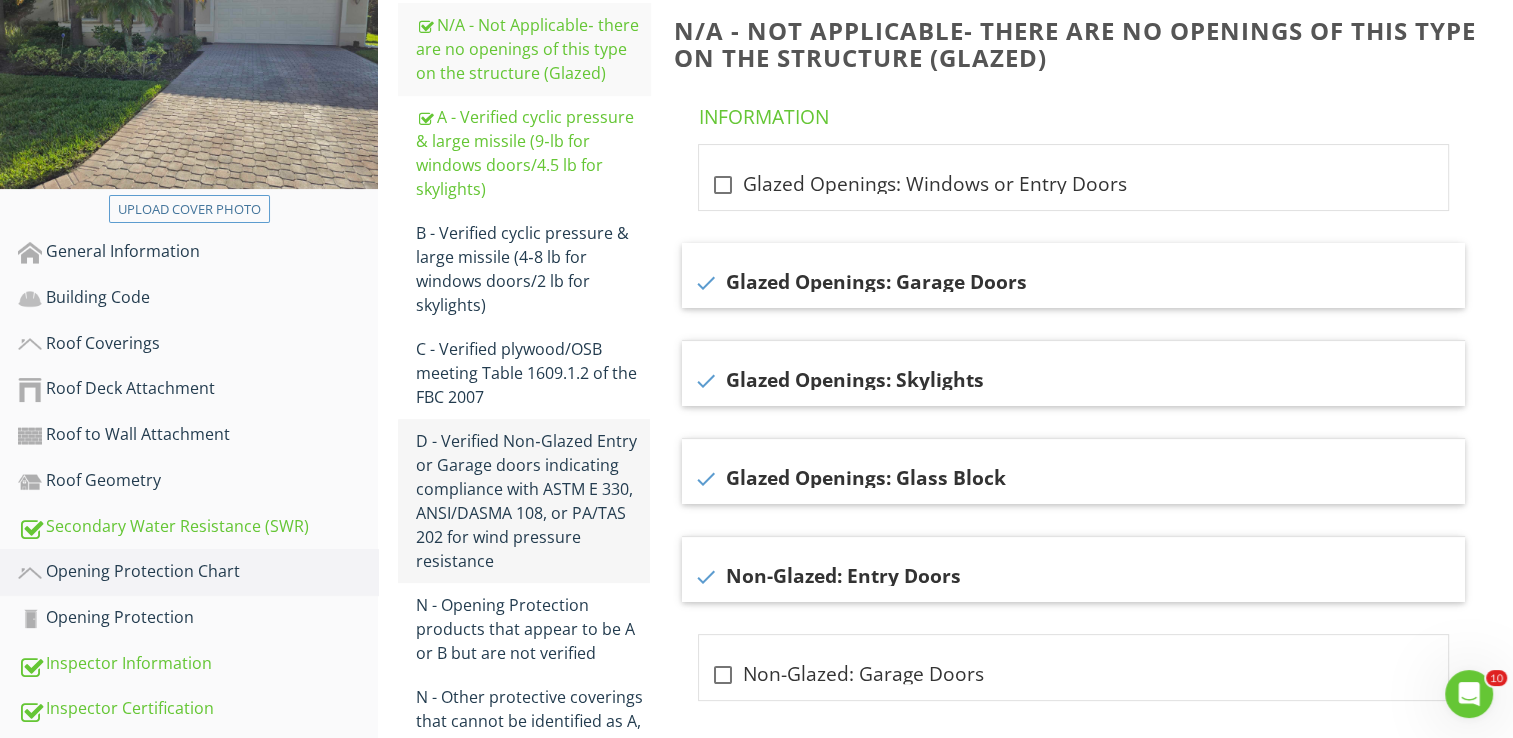 click on "D - Verified Non‐Glazed Entry or Garage doors indicating compliance with ASTM E 330, ANSI/DASMA 108, or PA/TAS 202 for wind pressure resistance" at bounding box center (533, 501) 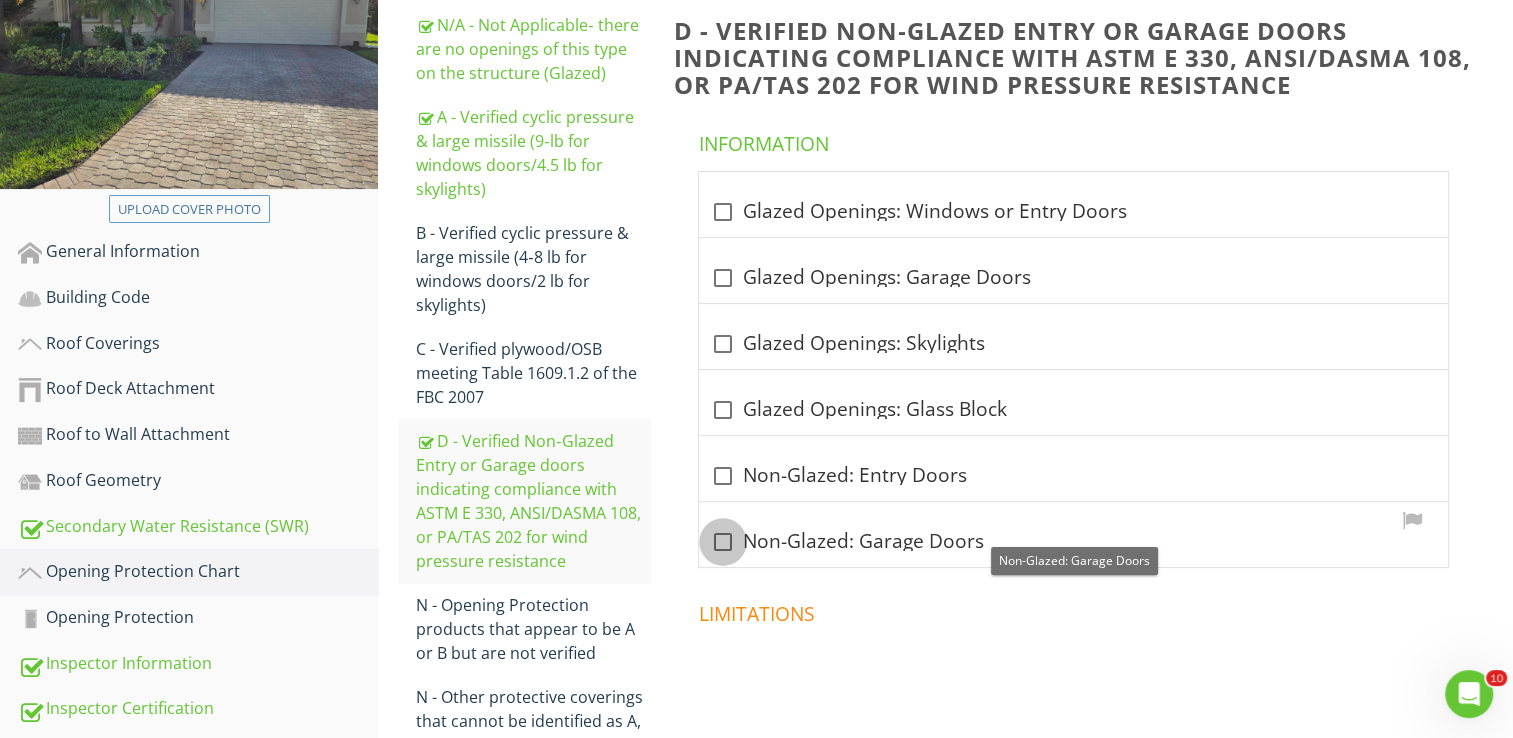 click at bounding box center [723, 542] 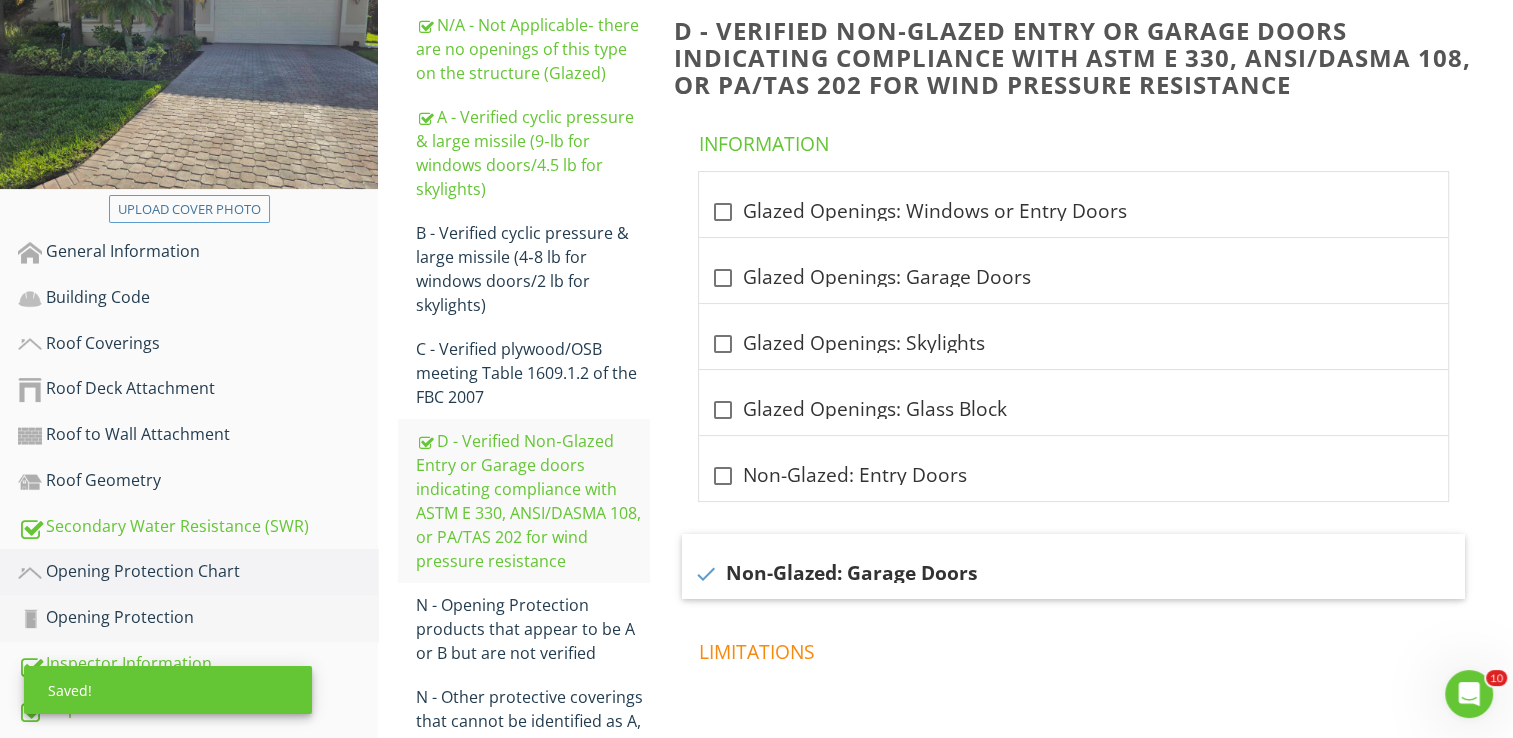 click on "Opening Protection" at bounding box center (198, 618) 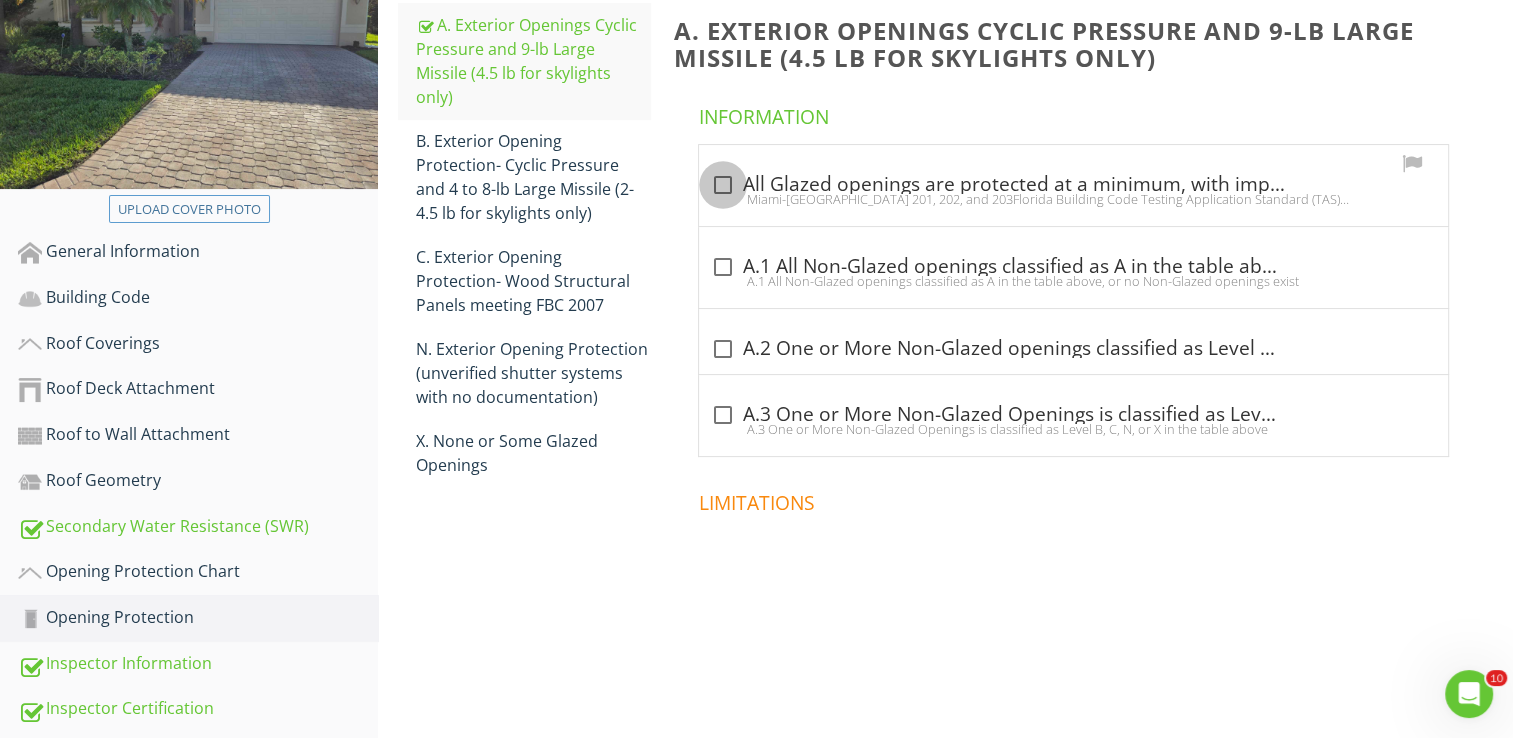 click at bounding box center (723, 185) 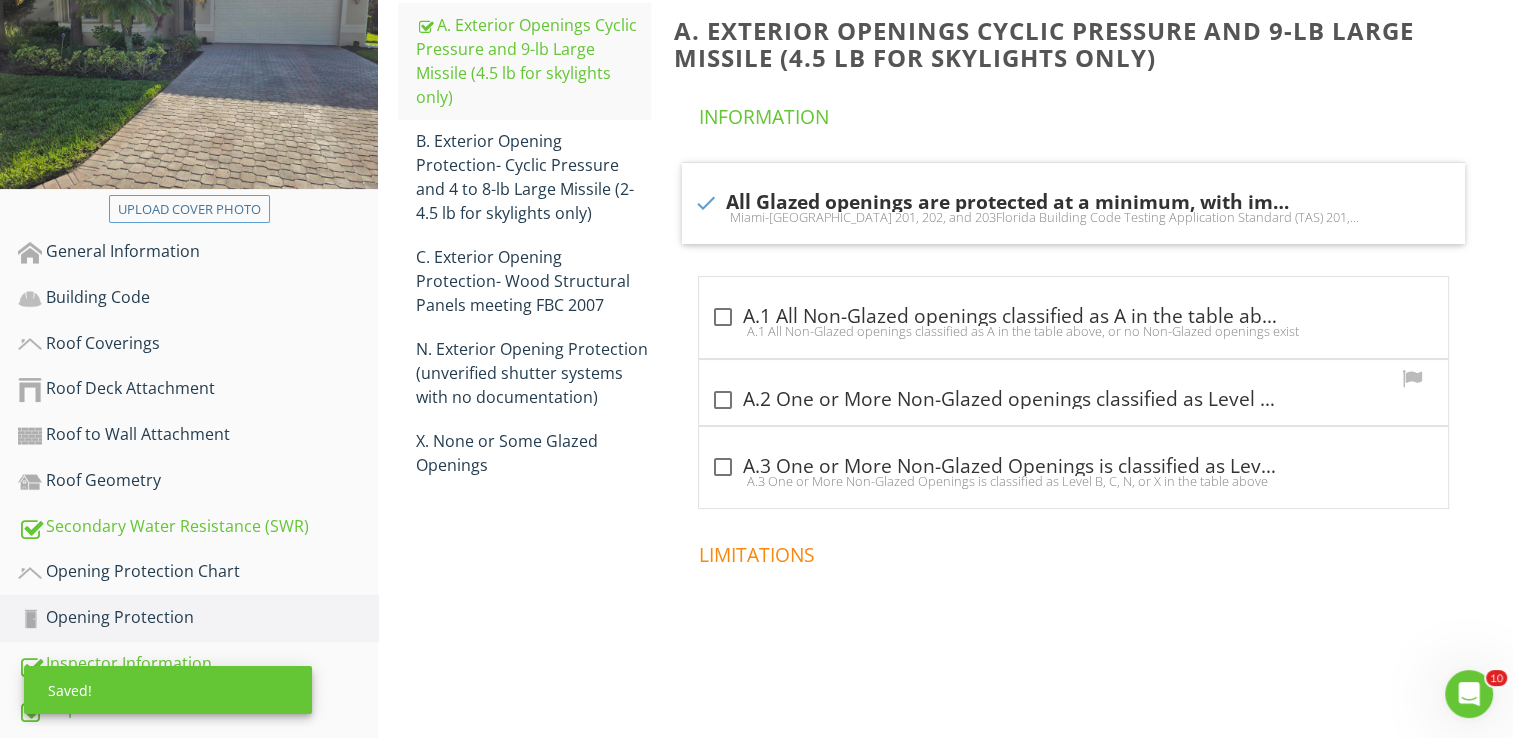 click at bounding box center (723, 400) 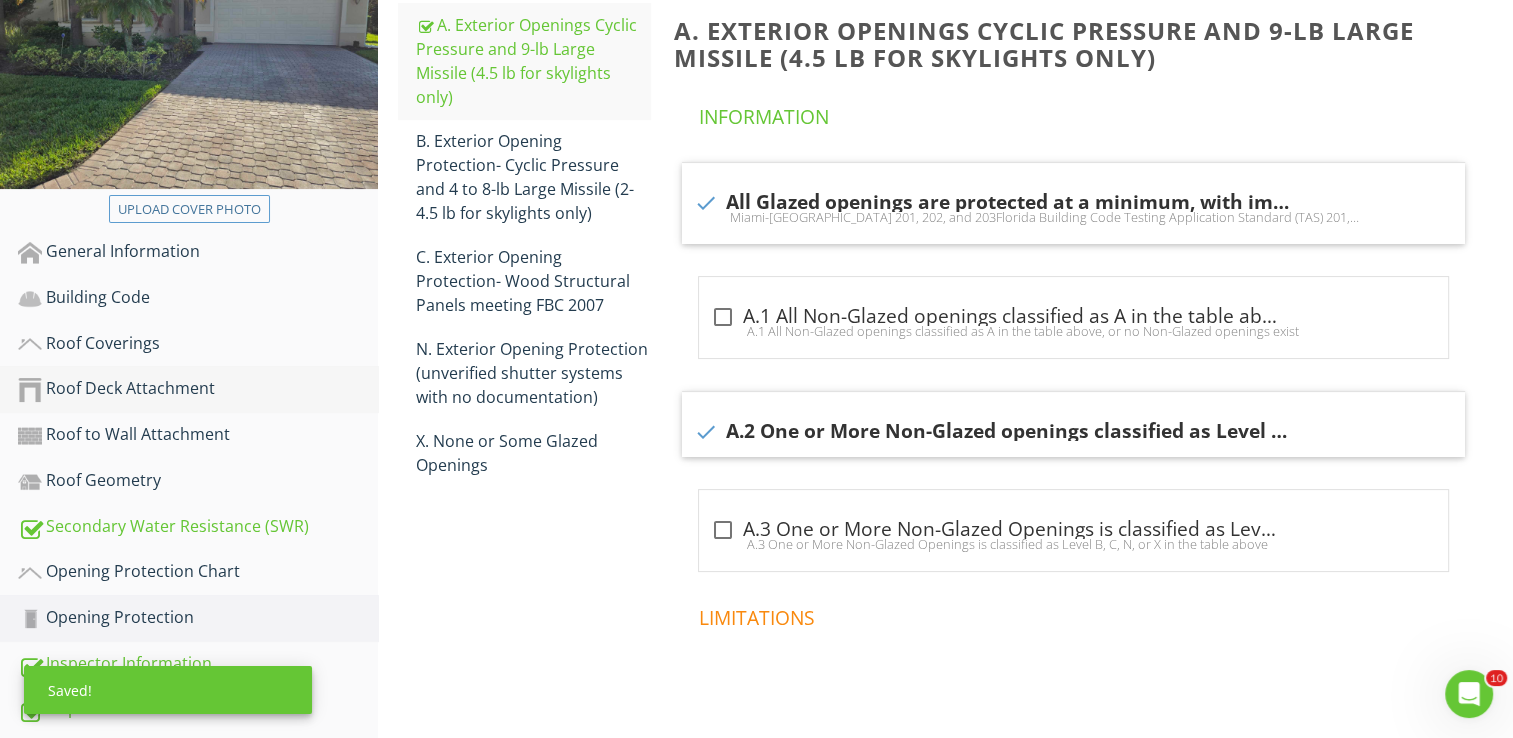 scroll, scrollTop: 430, scrollLeft: 0, axis: vertical 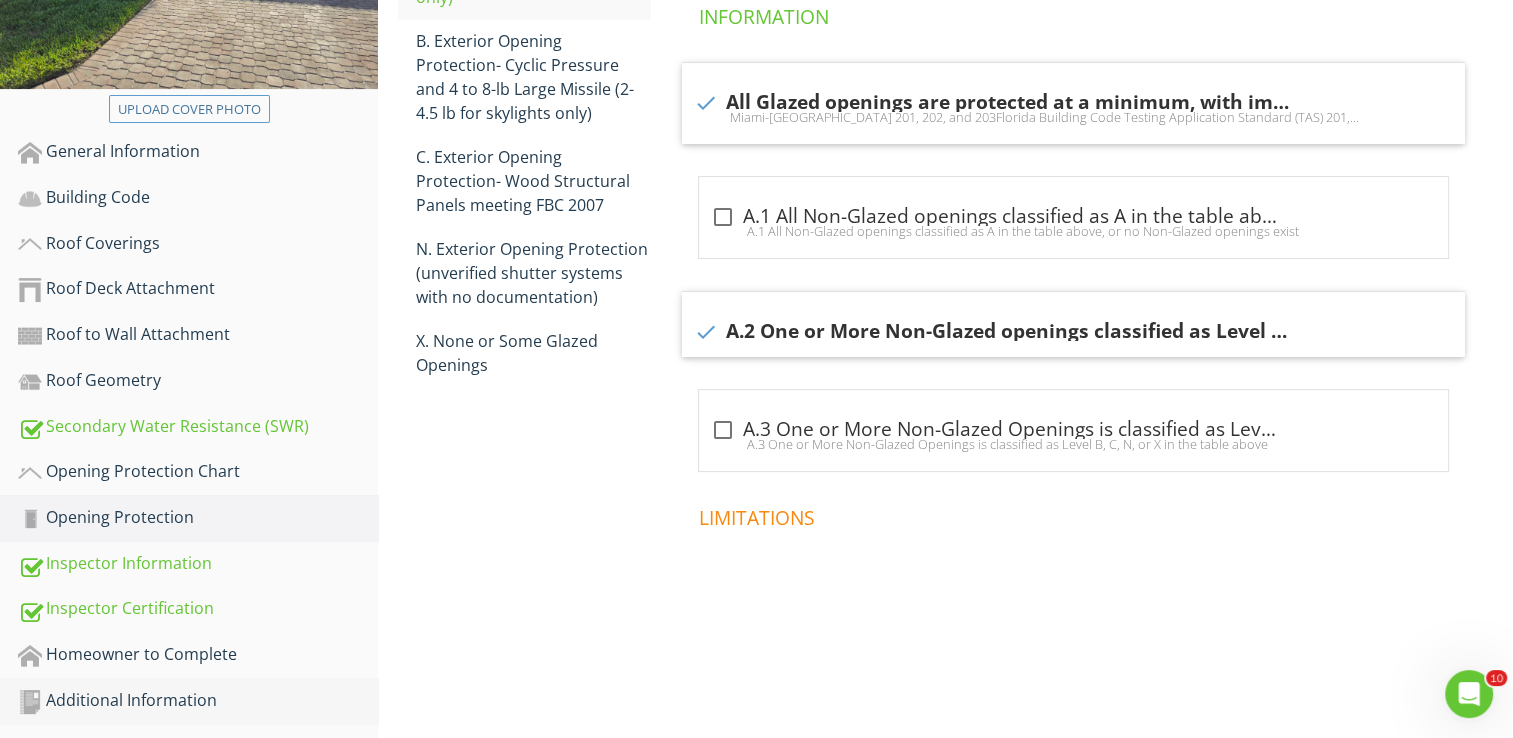 click on "Additional Information" at bounding box center (198, 701) 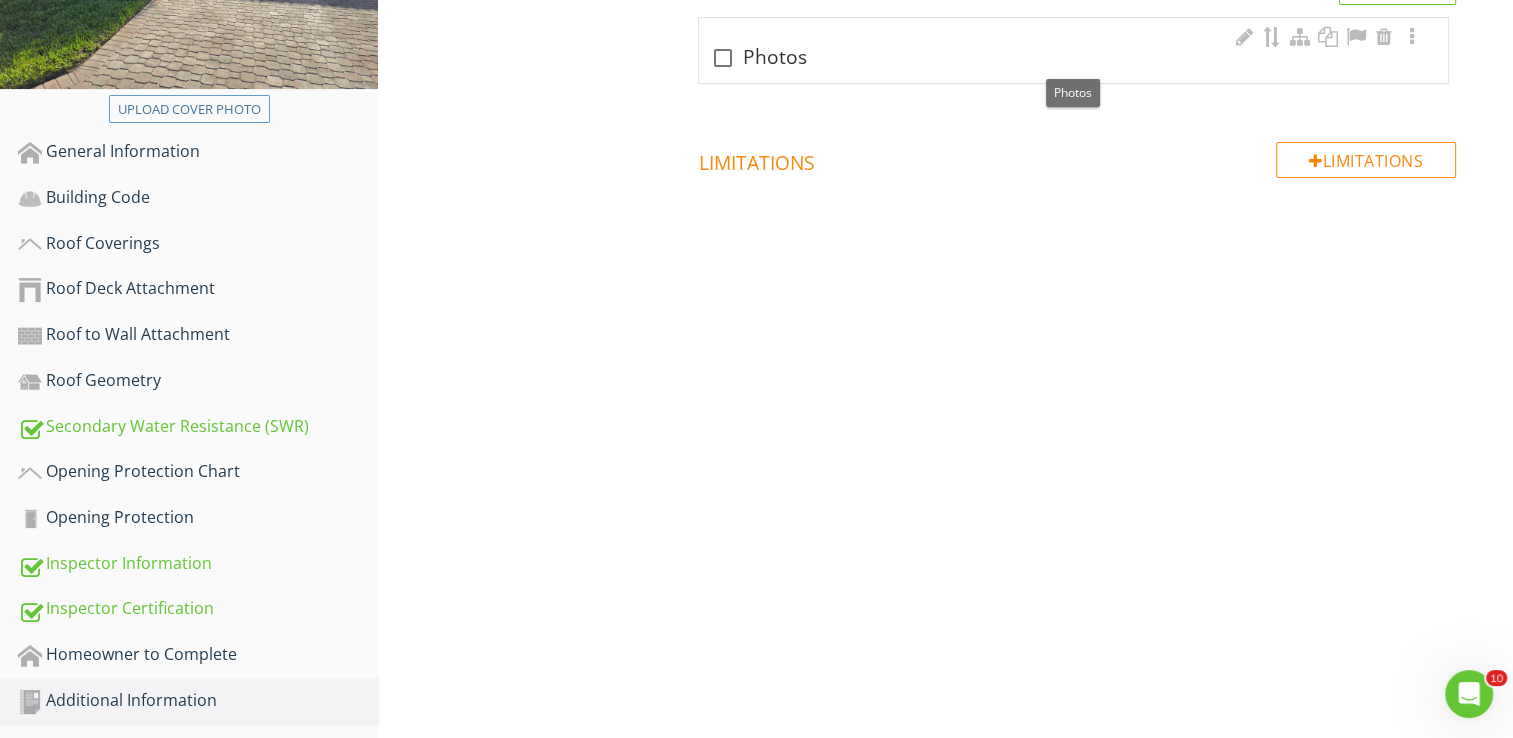 click at bounding box center [723, 58] 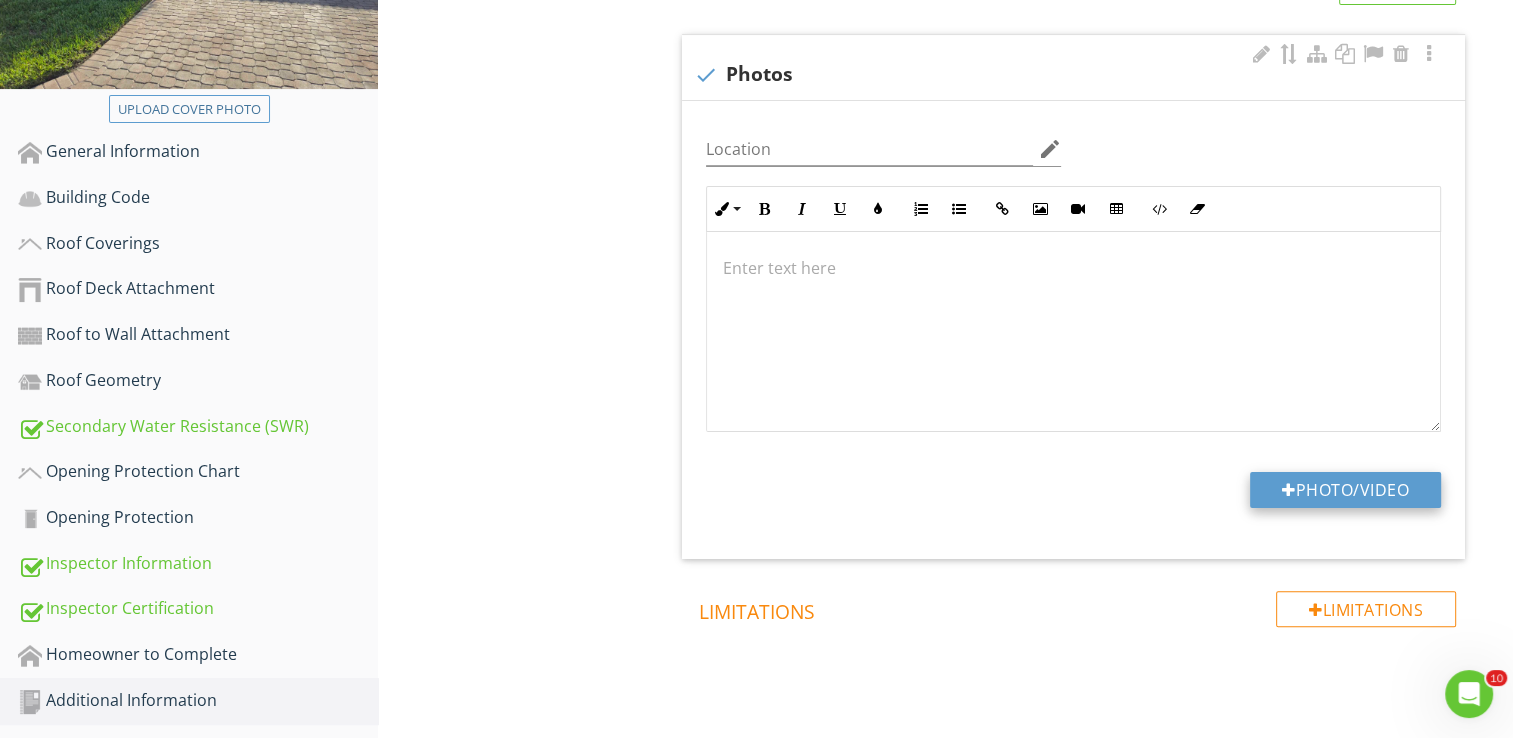 click on "Photo/Video" at bounding box center (1345, 490) 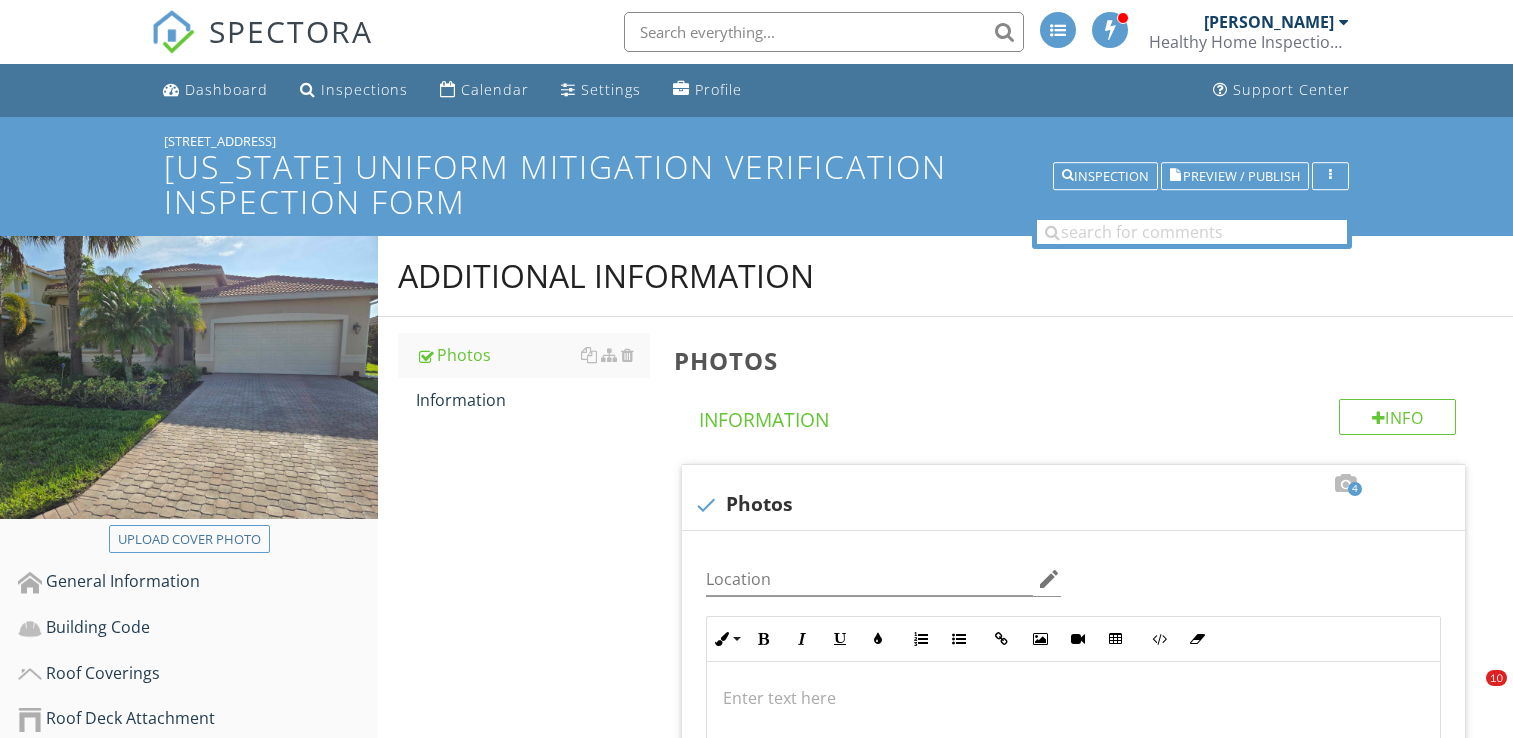 scroll, scrollTop: 430, scrollLeft: 0, axis: vertical 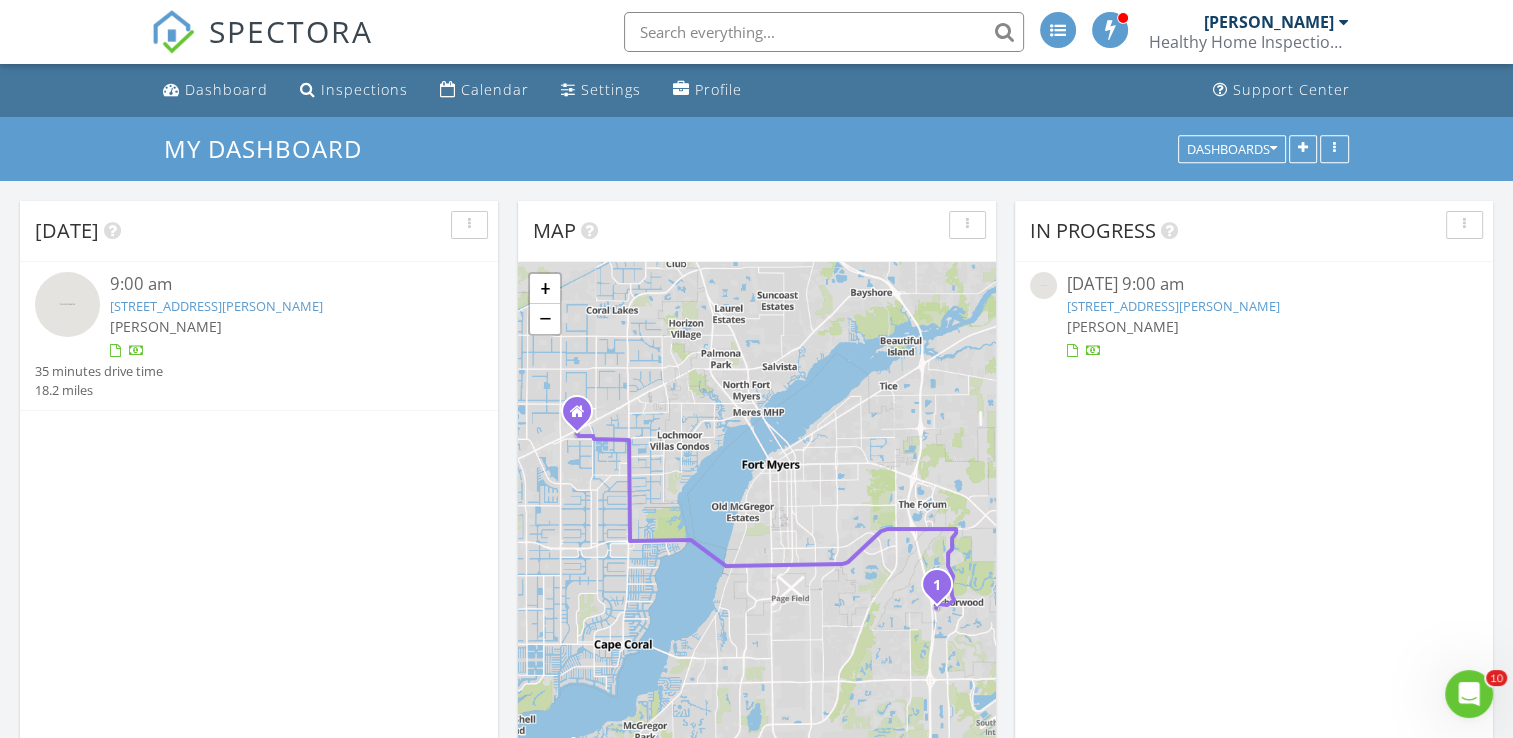 click at bounding box center [67, 304] 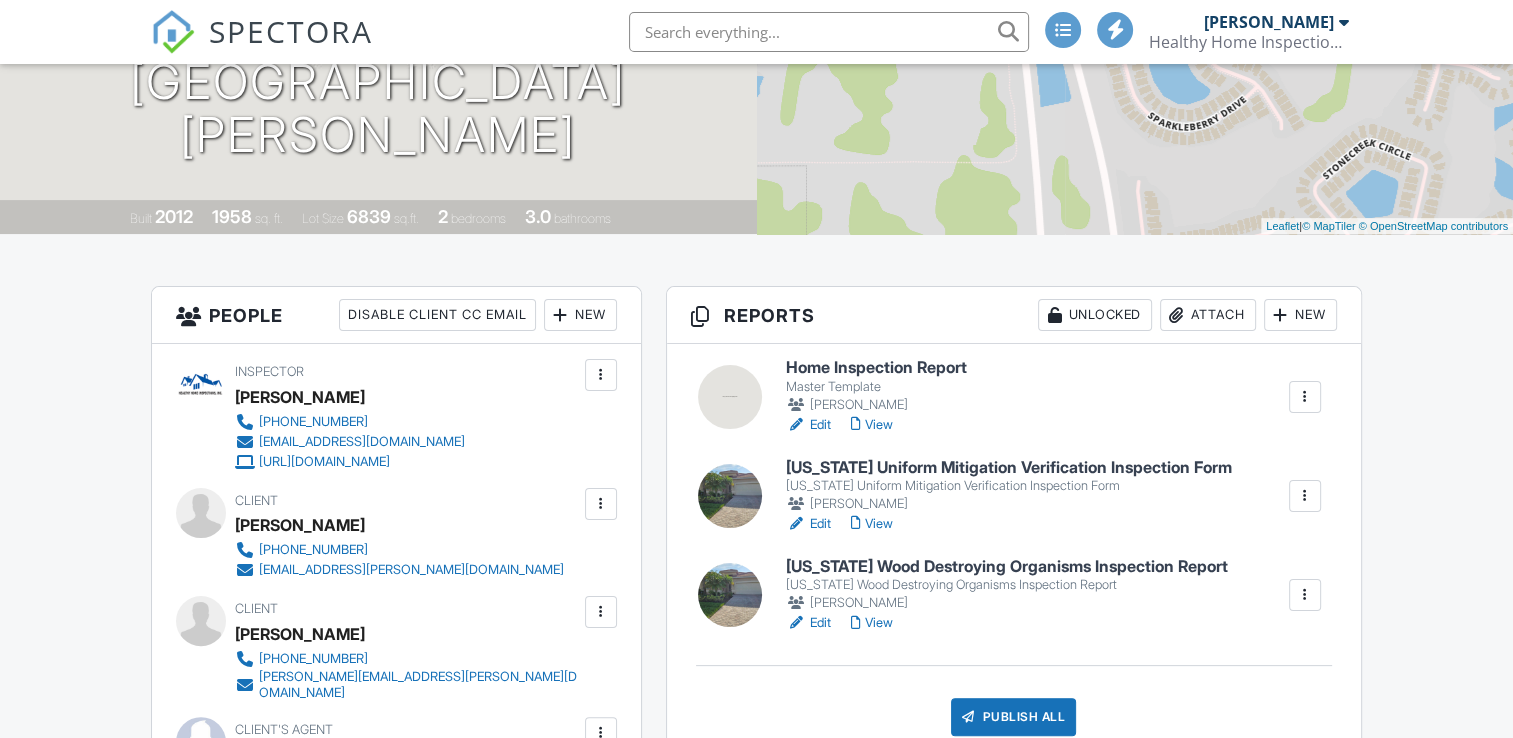 scroll, scrollTop: 400, scrollLeft: 0, axis: vertical 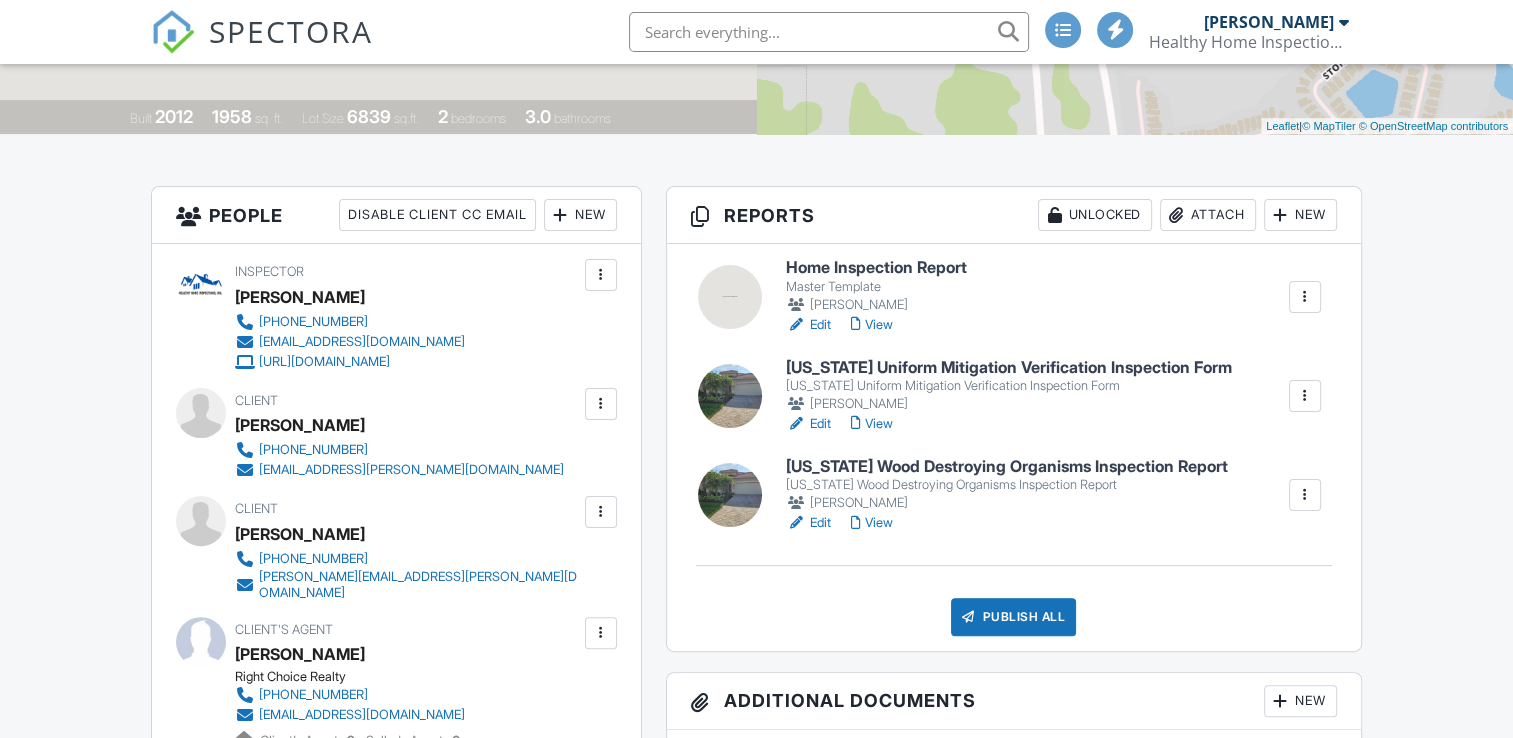 click on "Home Inspection Report" at bounding box center [876, 268] 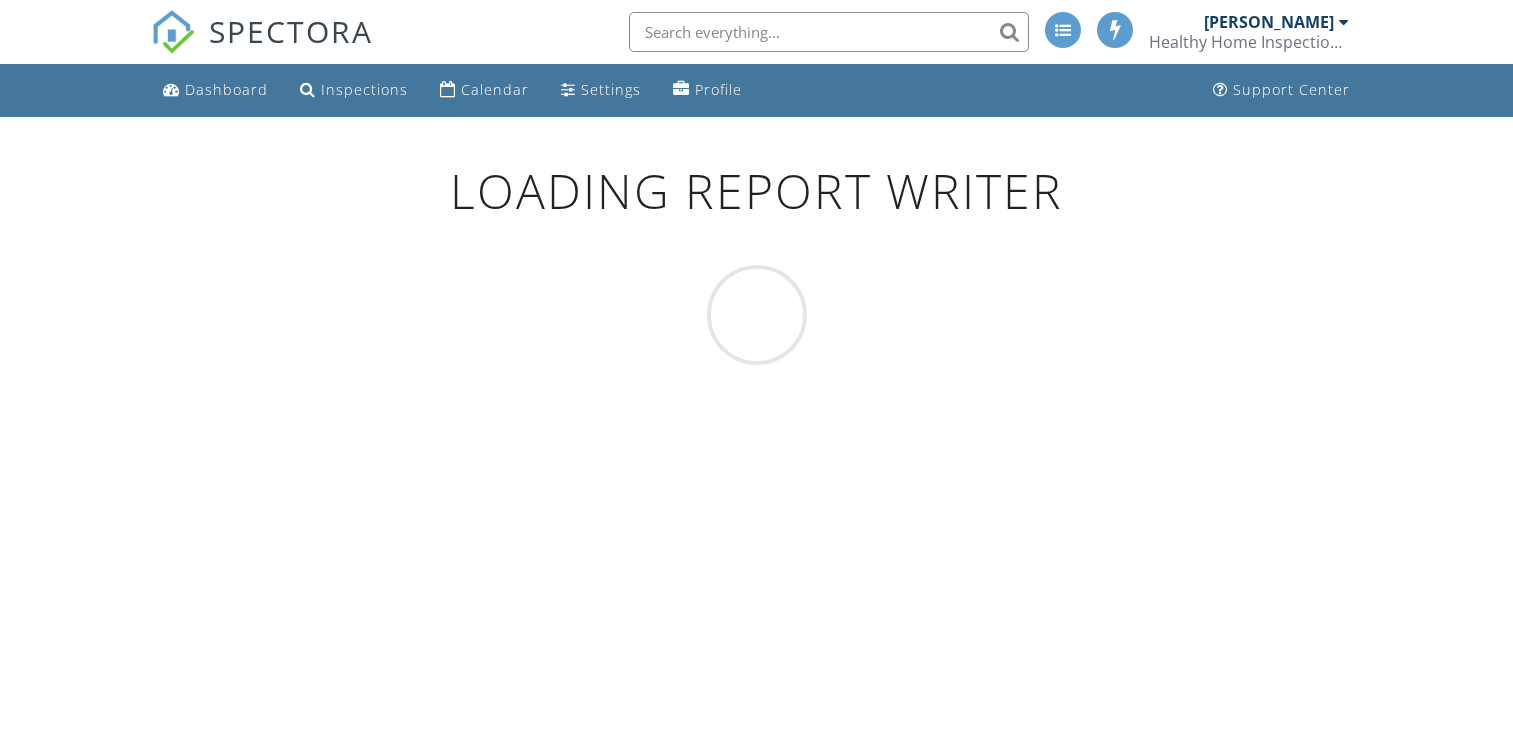 scroll, scrollTop: 0, scrollLeft: 0, axis: both 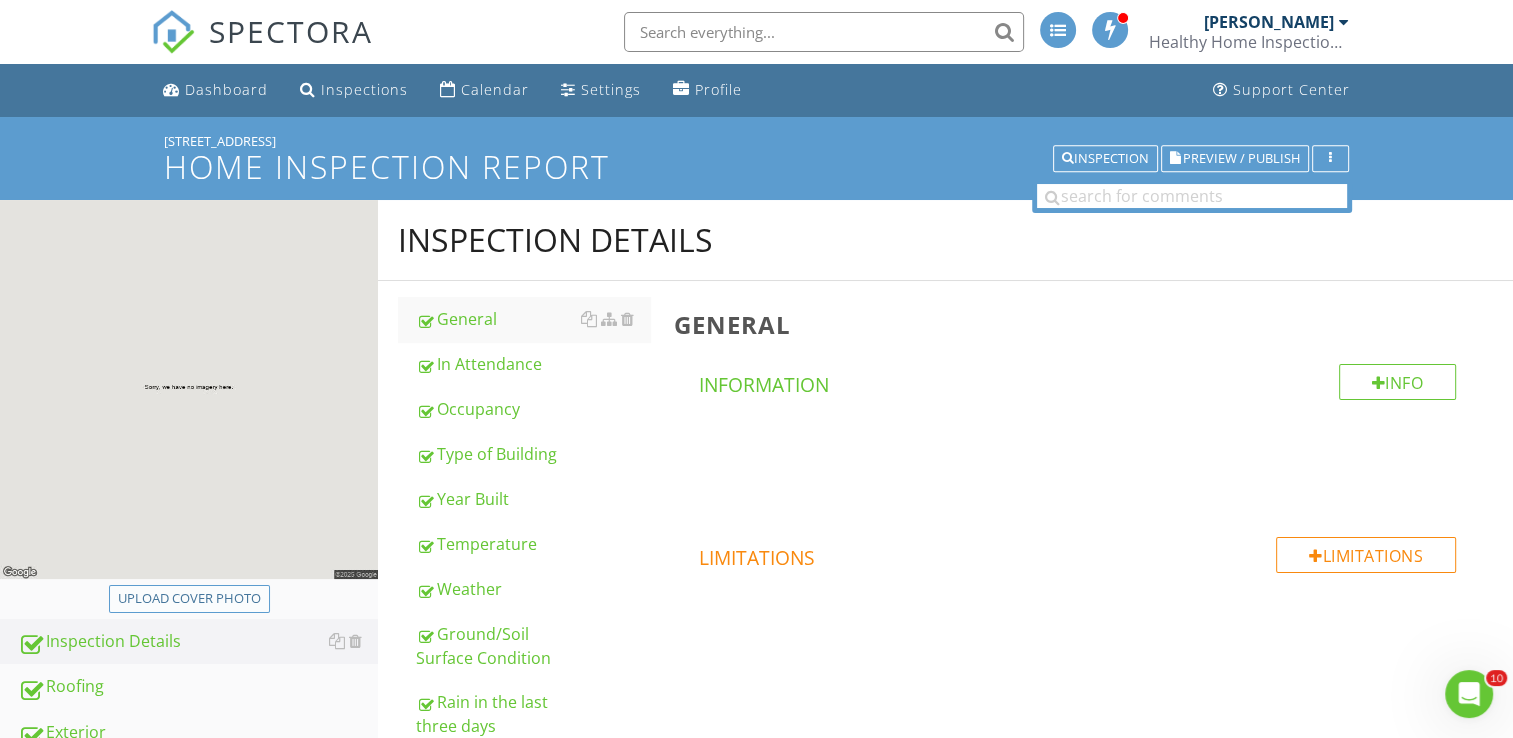 click on "Upload cover photo" at bounding box center (189, 599) 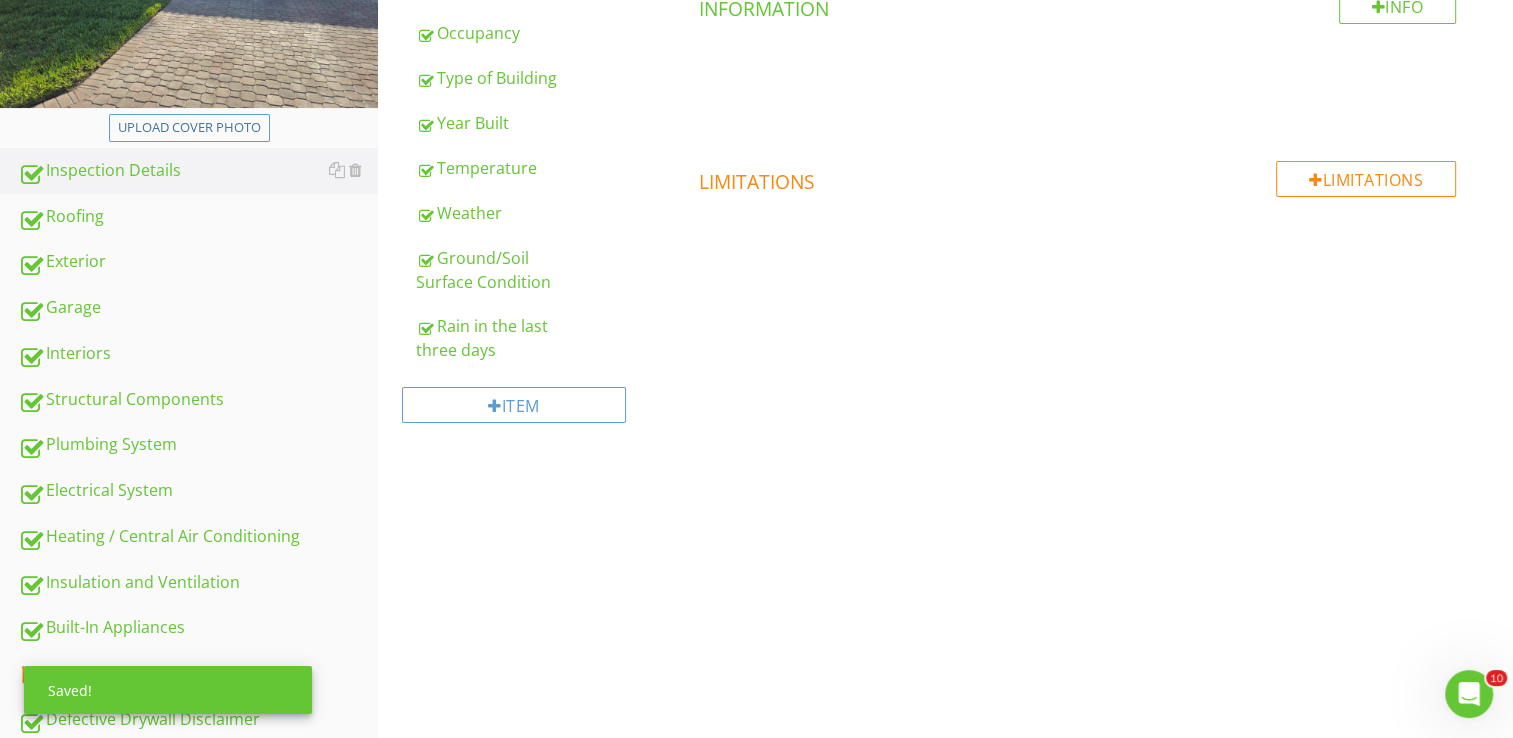 scroll, scrollTop: 476, scrollLeft: 0, axis: vertical 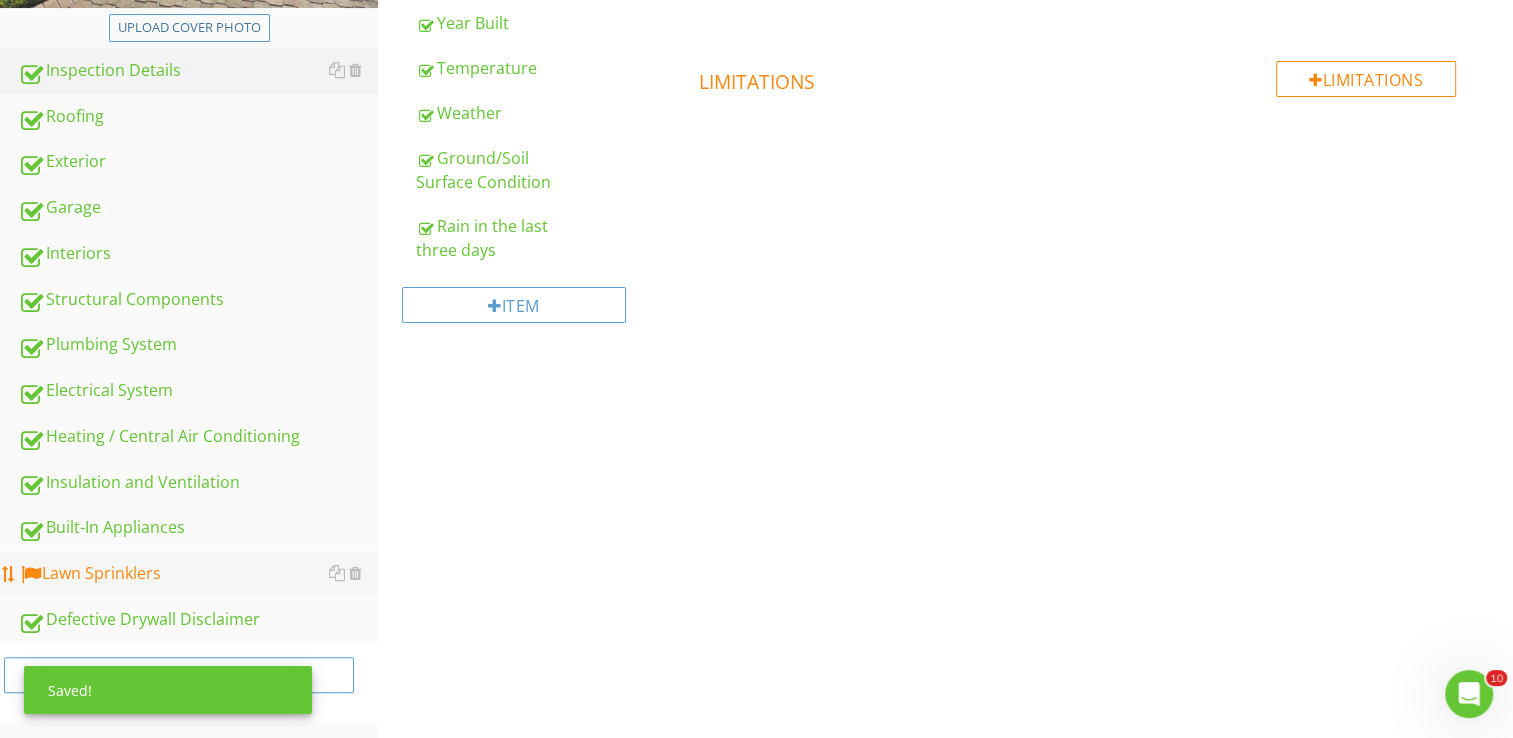 click on "Lawn Sprinklers" at bounding box center [198, 574] 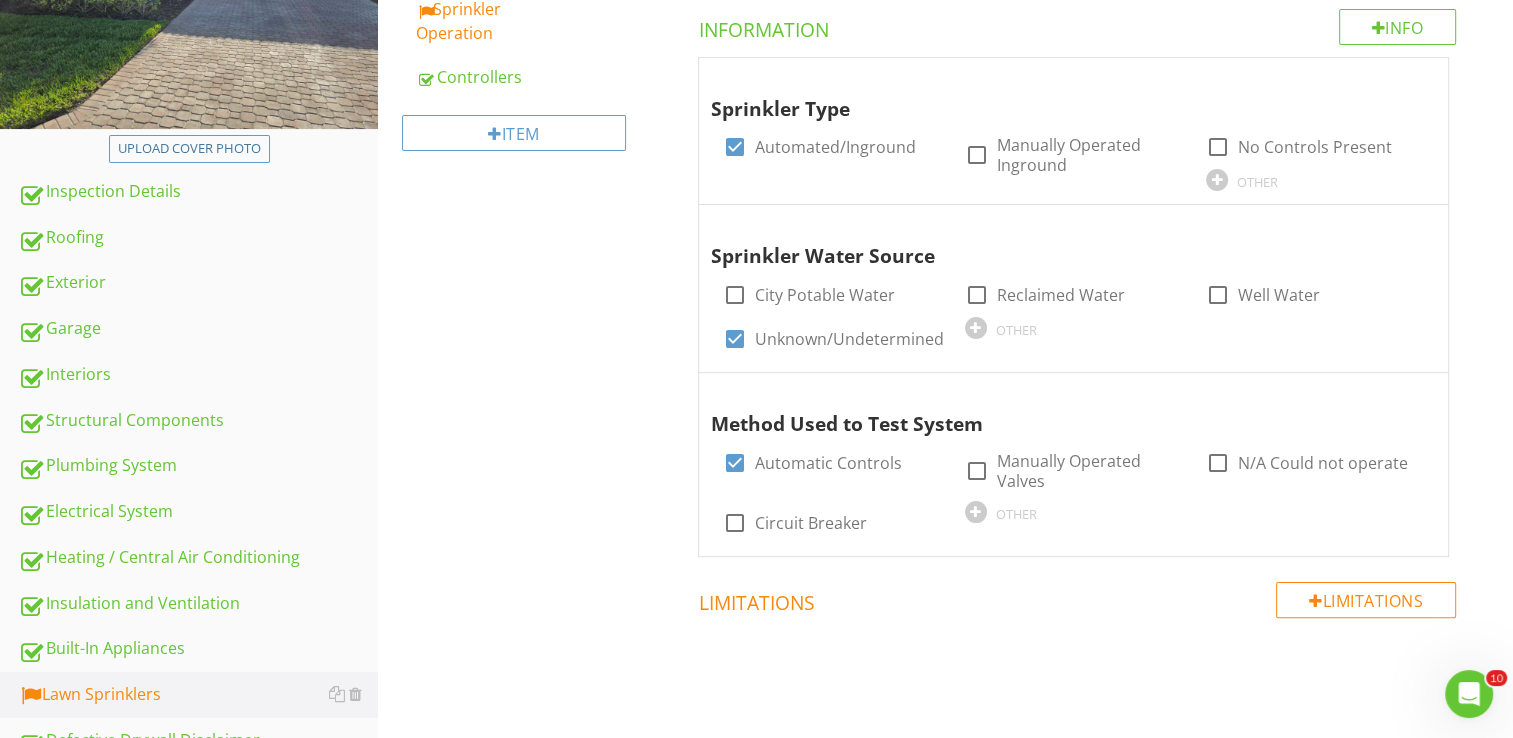 scroll, scrollTop: 176, scrollLeft: 0, axis: vertical 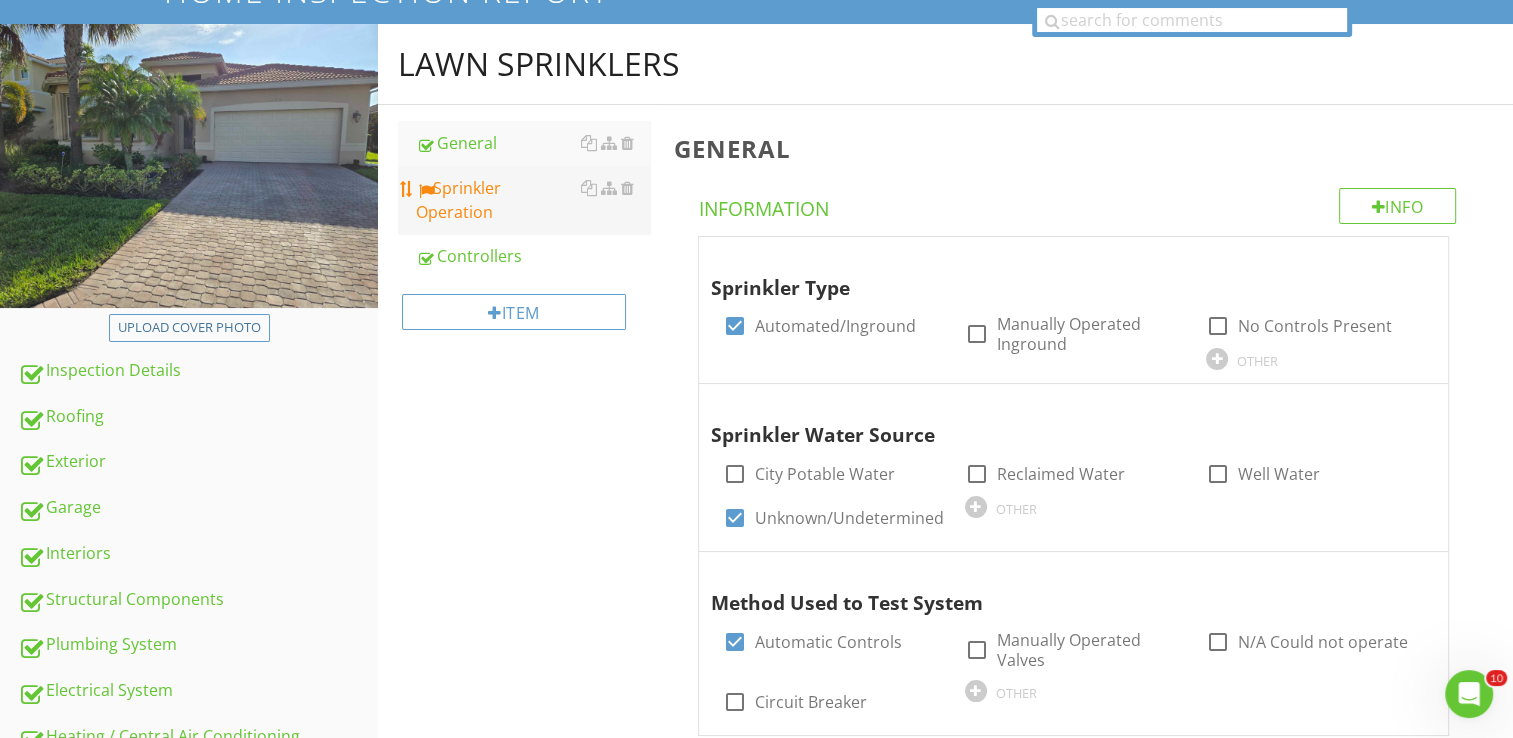 click on "Sprinkler Operation" at bounding box center (533, 200) 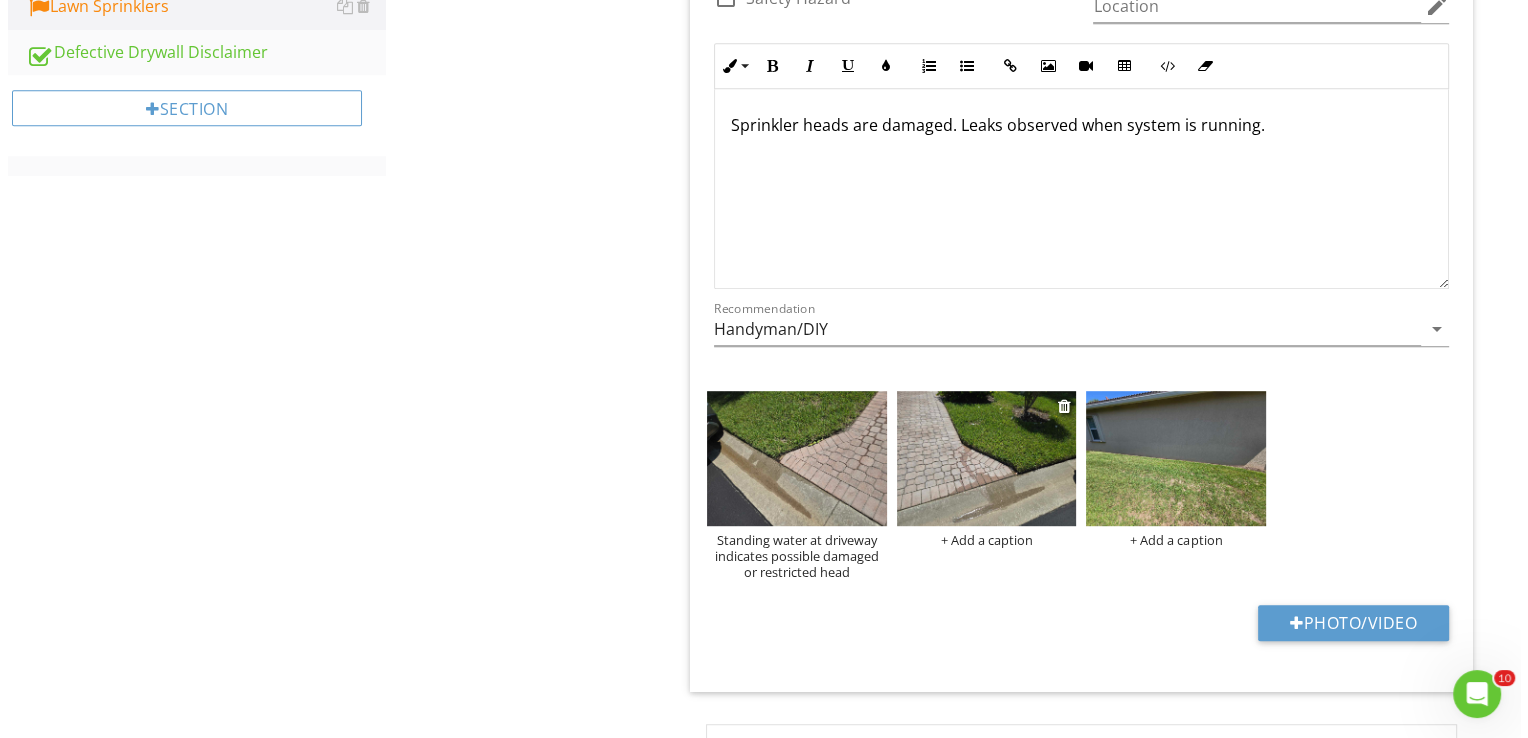 scroll, scrollTop: 1076, scrollLeft: 0, axis: vertical 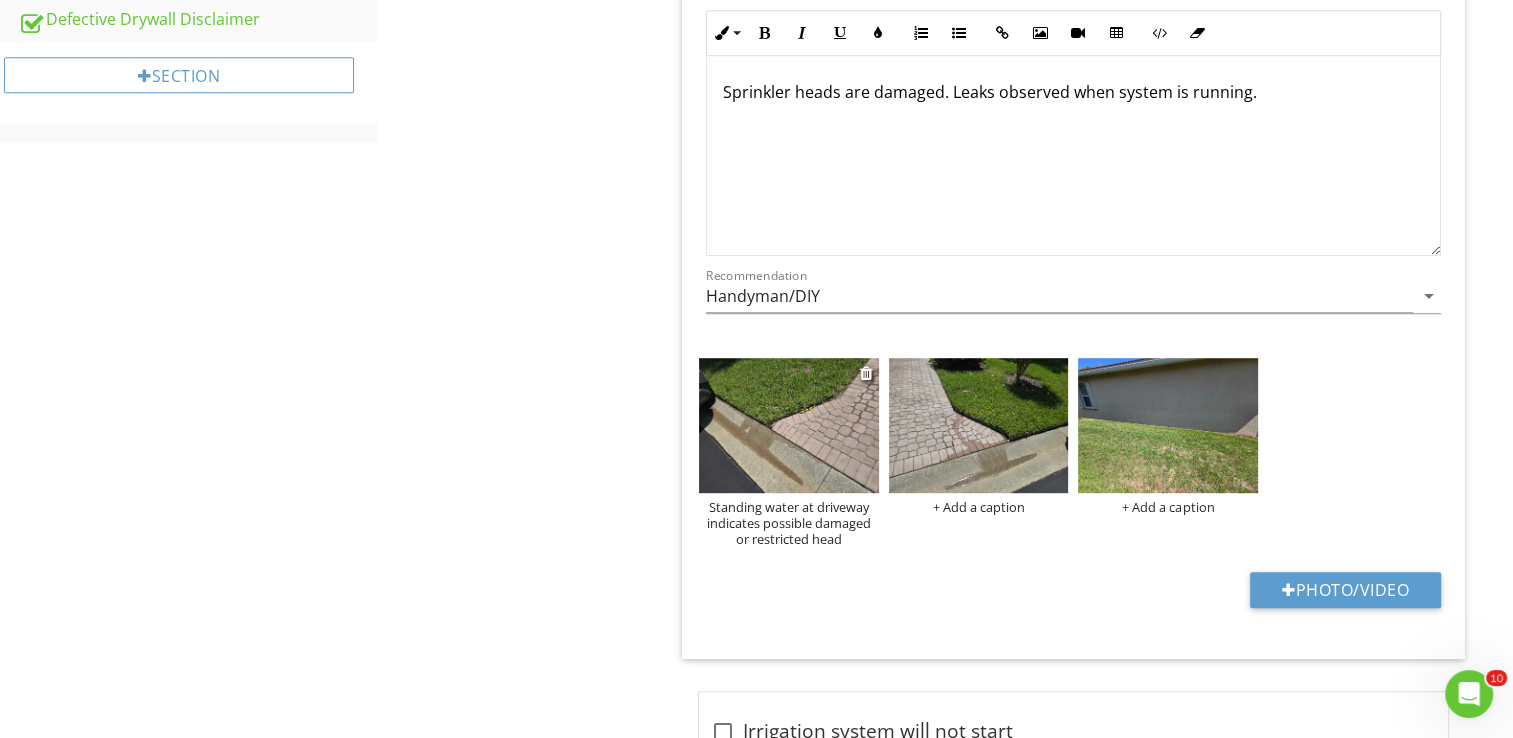 click on "Standing water at driveway indicates possible damaged or restricted head" at bounding box center [789, 523] 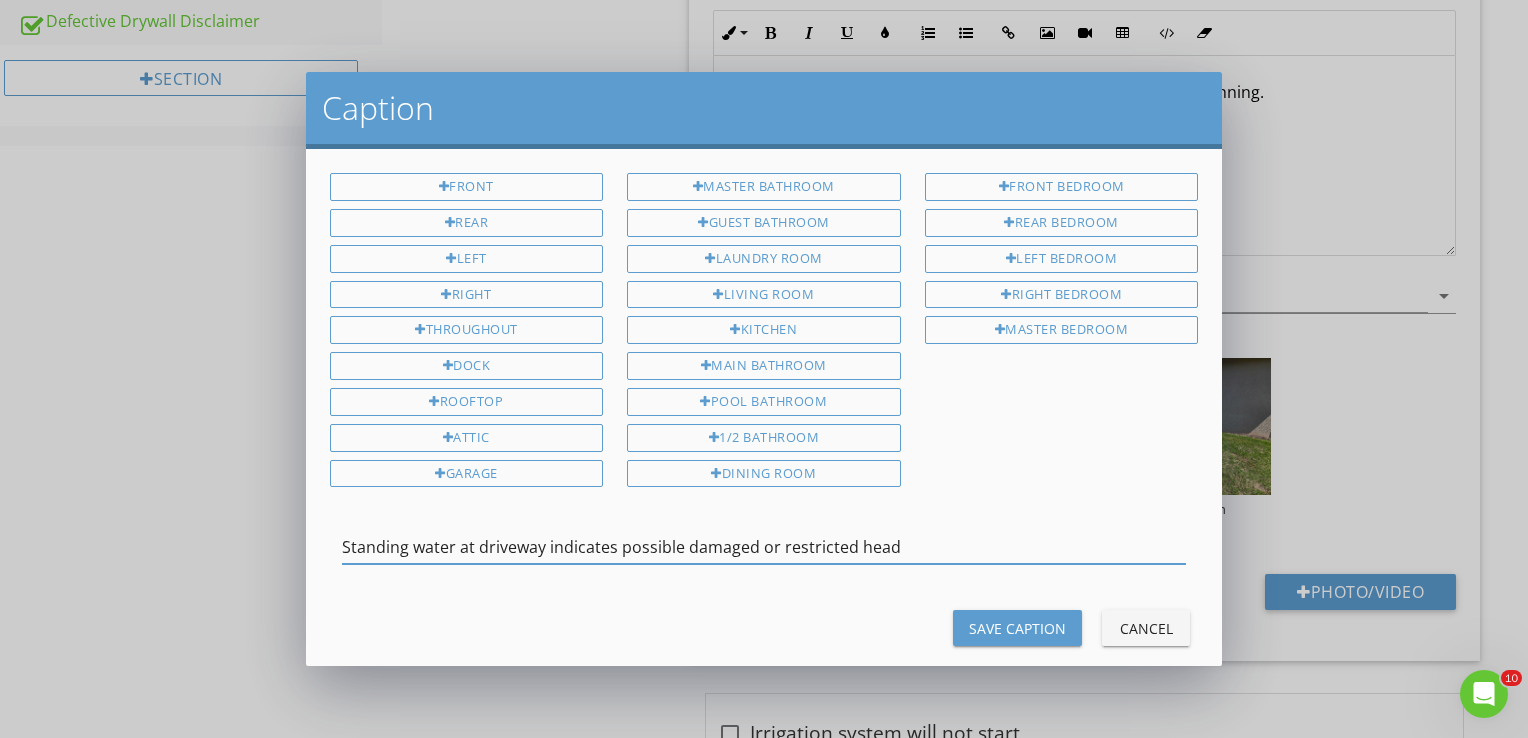 click on "Save Caption" at bounding box center [1017, 628] 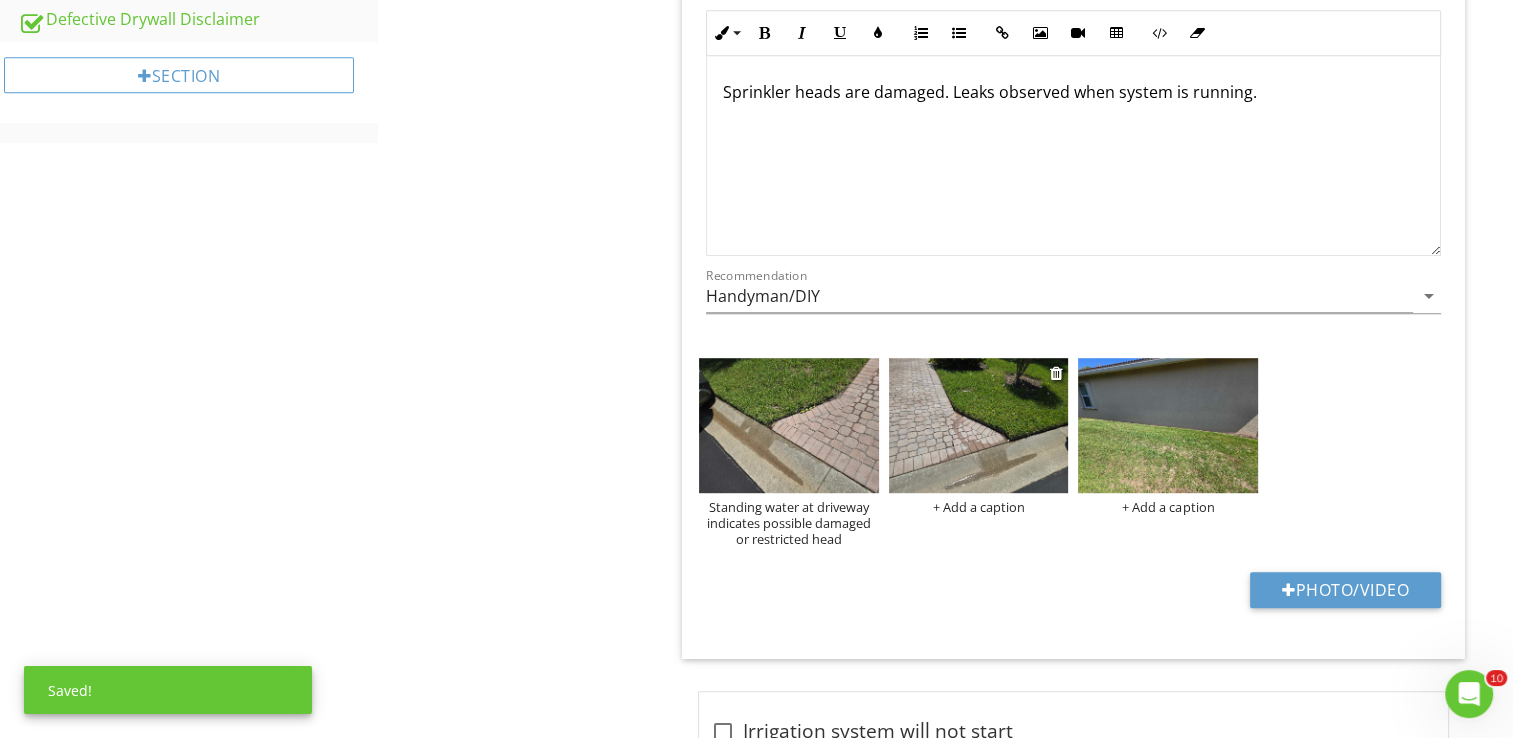 click on "+ Add a caption" at bounding box center (979, 507) 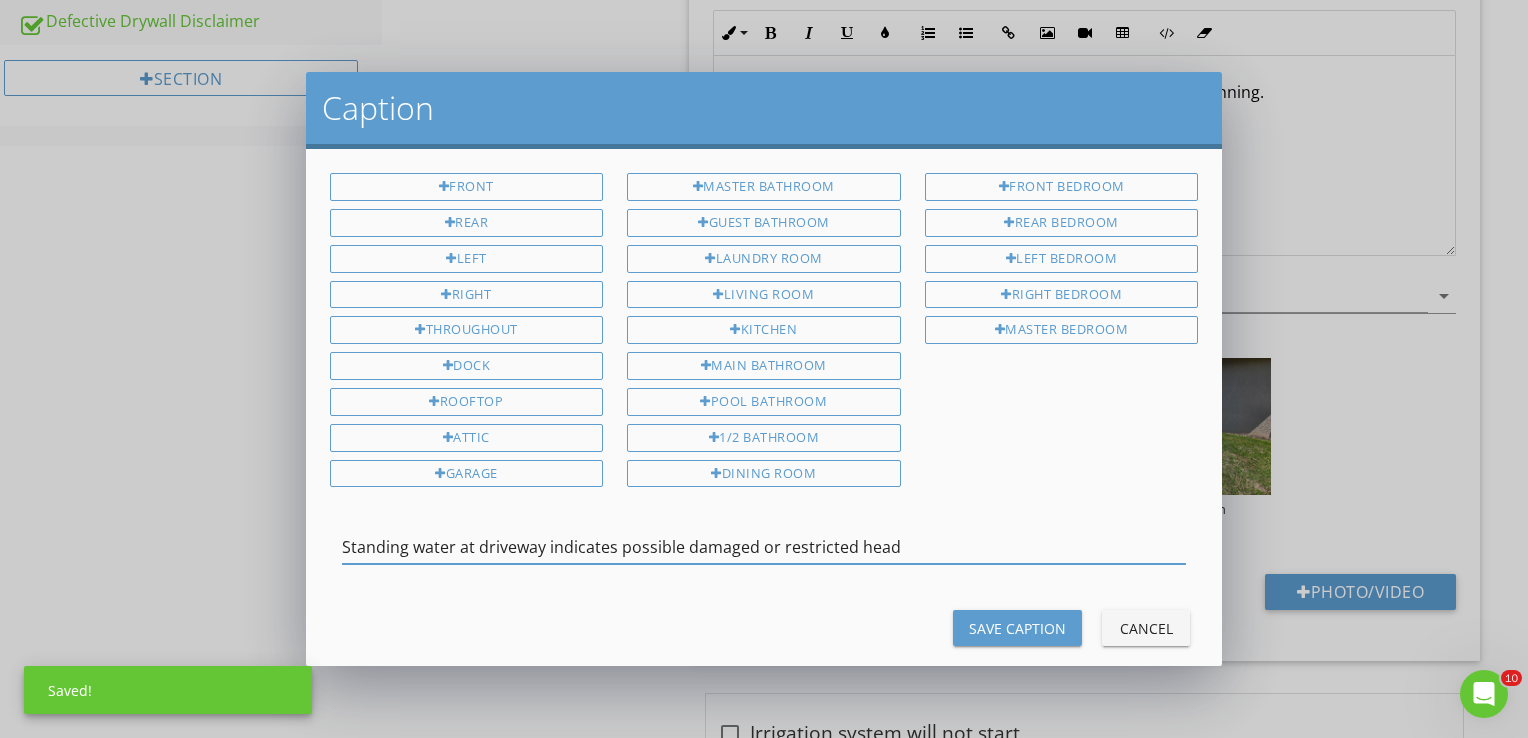 type on "Standing water at driveway indicates possible damaged or restricted head" 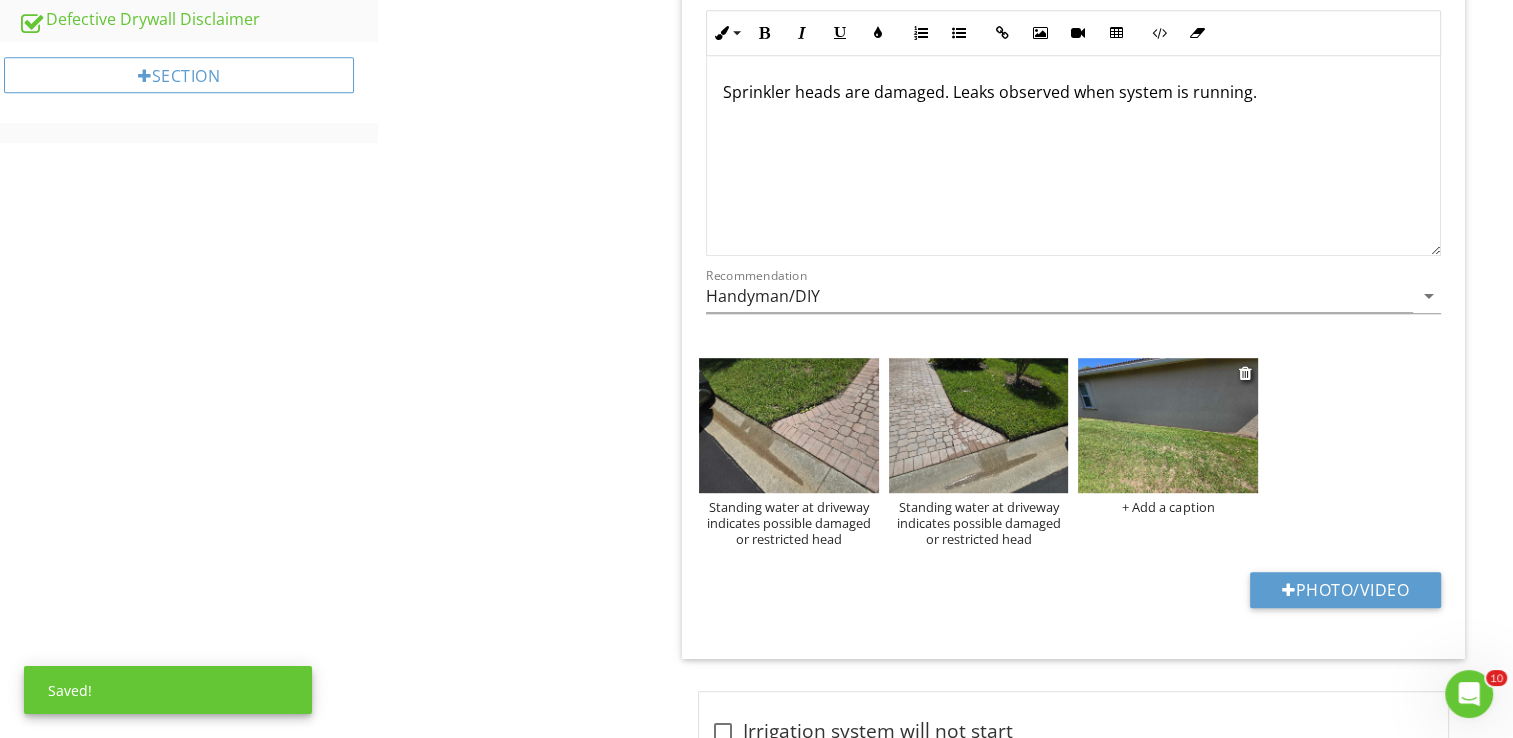 click on "+ Add a caption" at bounding box center [1168, 507] 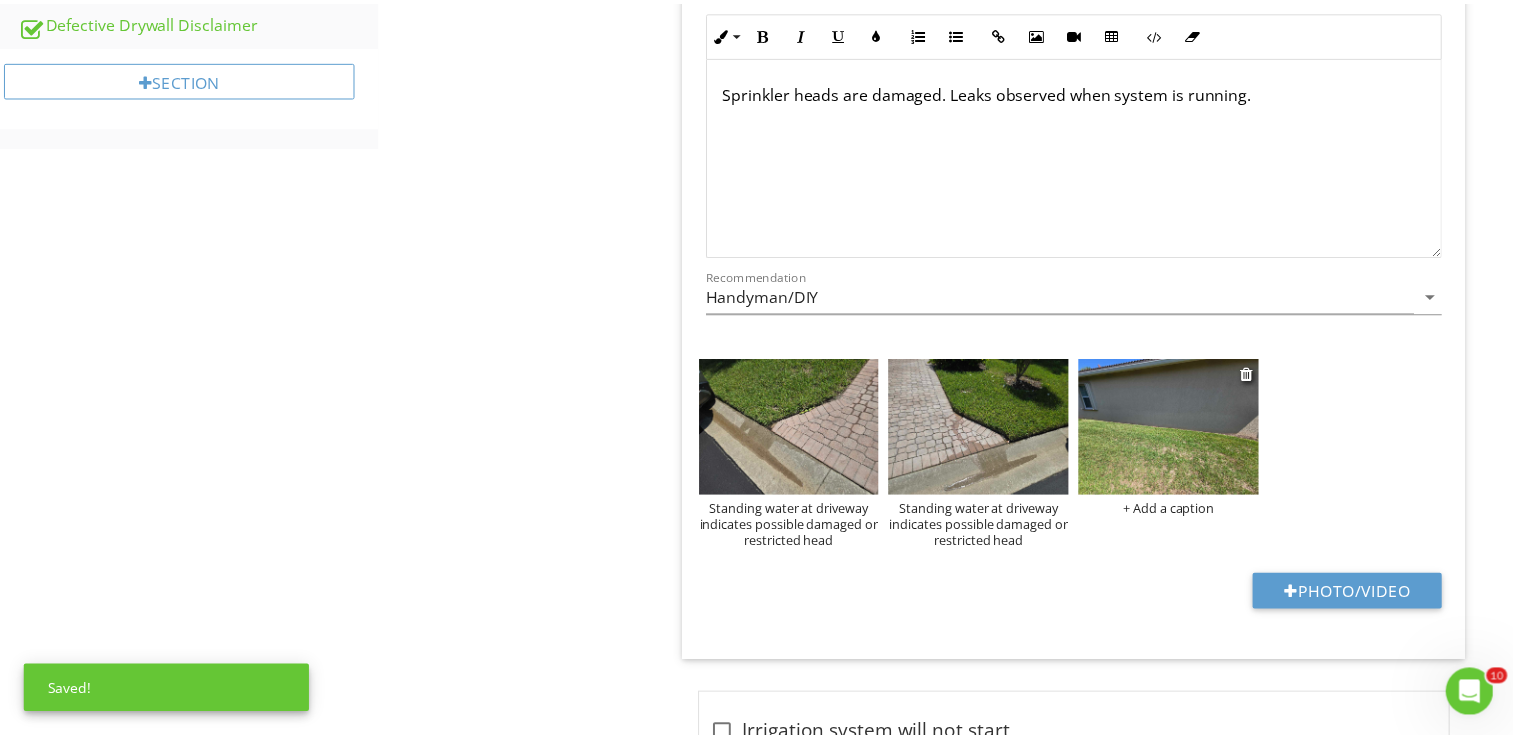 scroll, scrollTop: 0, scrollLeft: 0, axis: both 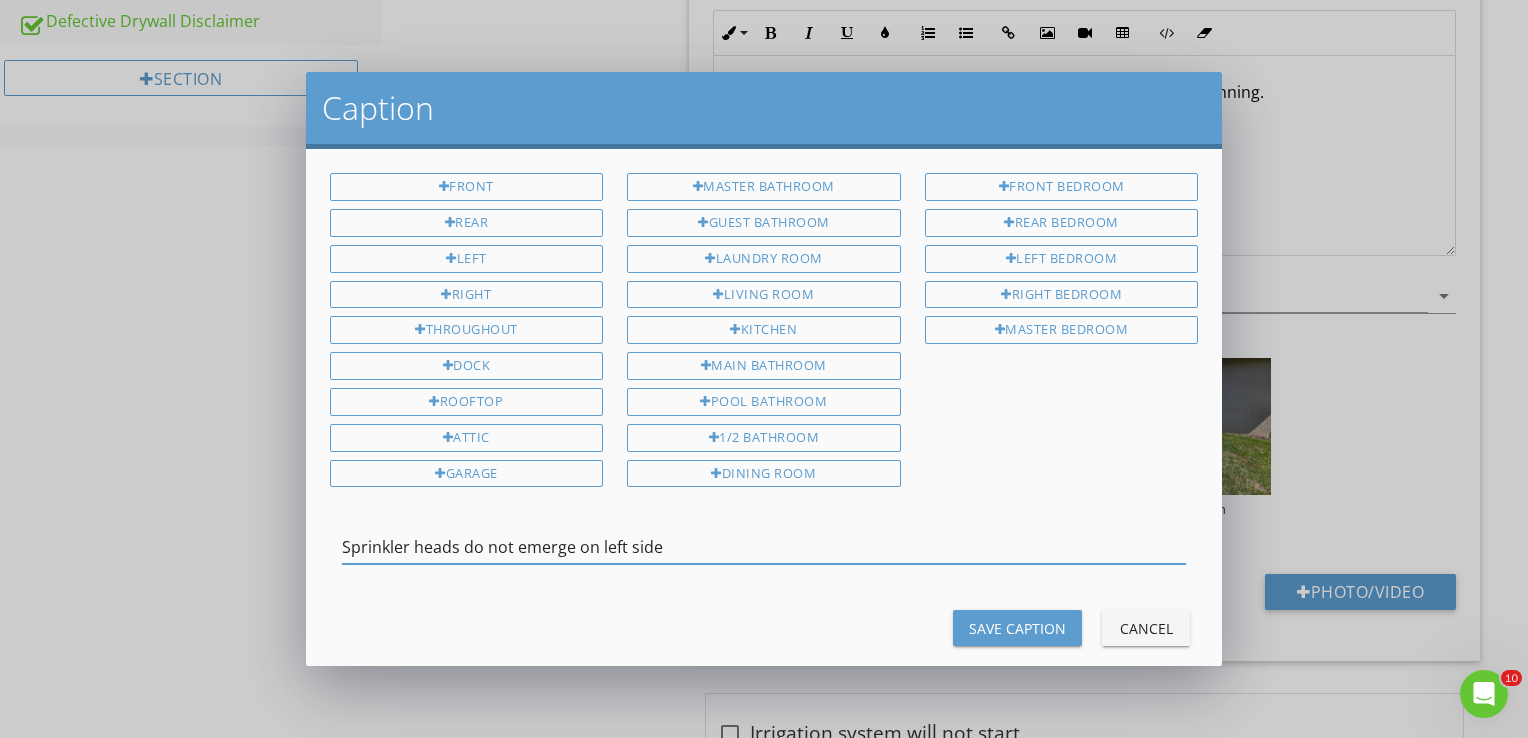 type on "Sprinkler heads do not emerge on left side" 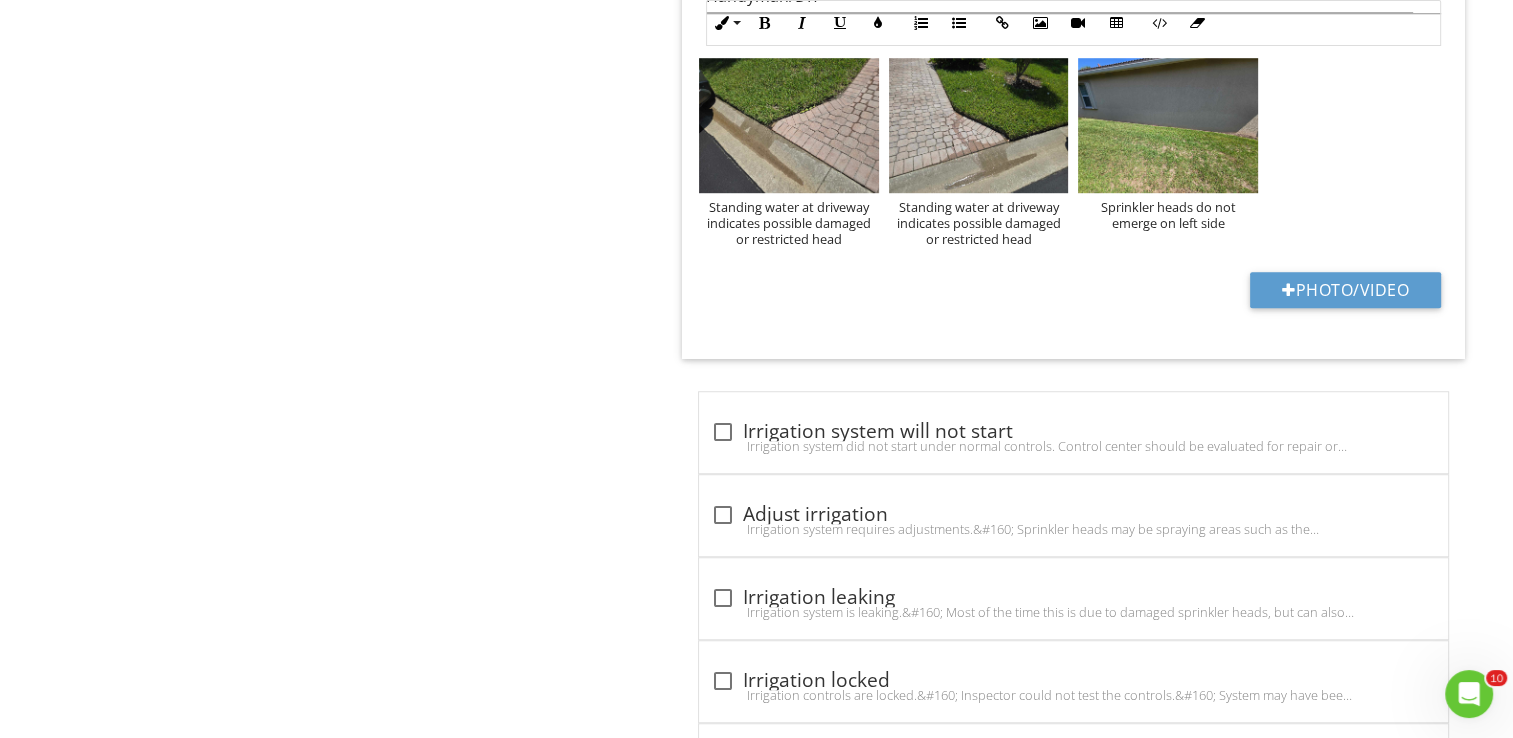 scroll, scrollTop: 776, scrollLeft: 0, axis: vertical 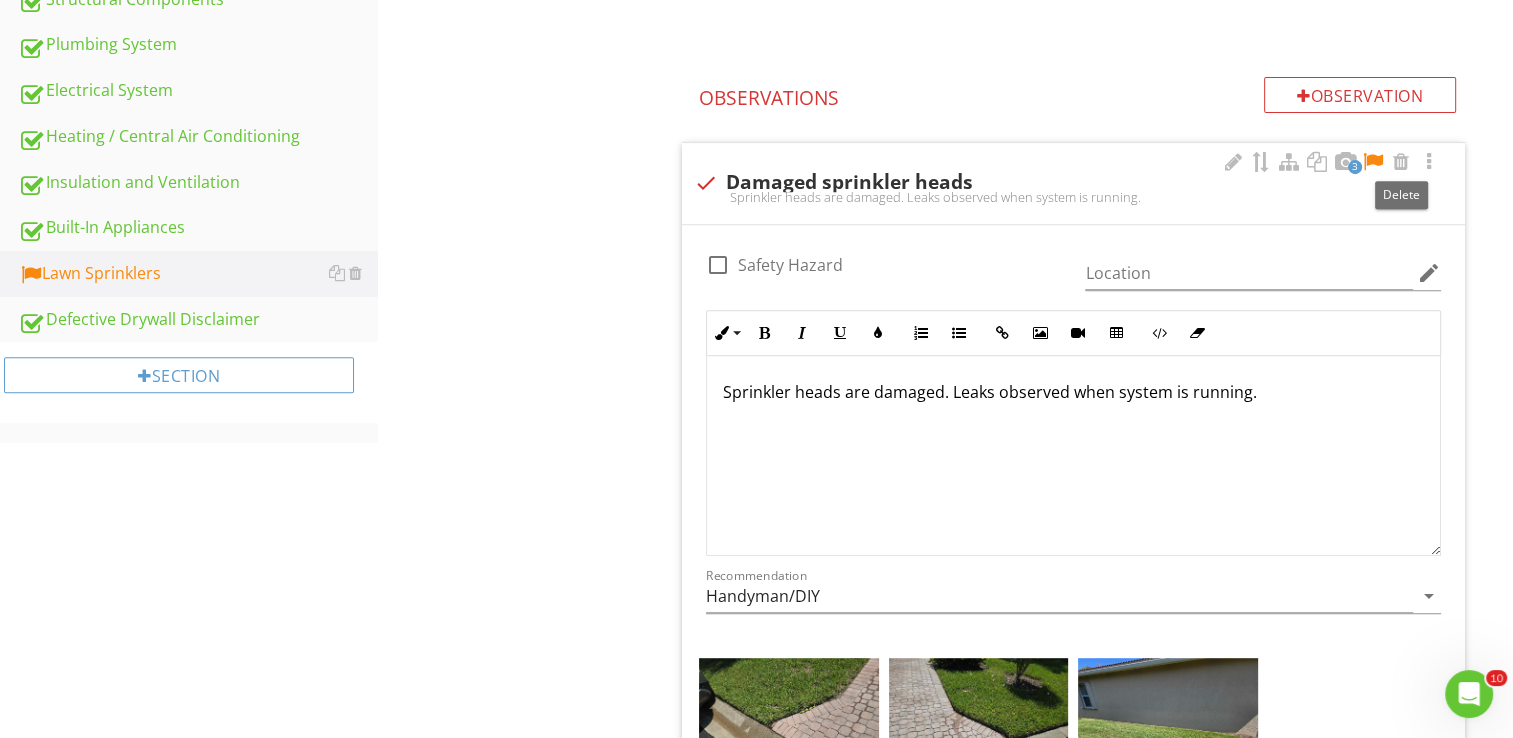 click at bounding box center [1373, 162] 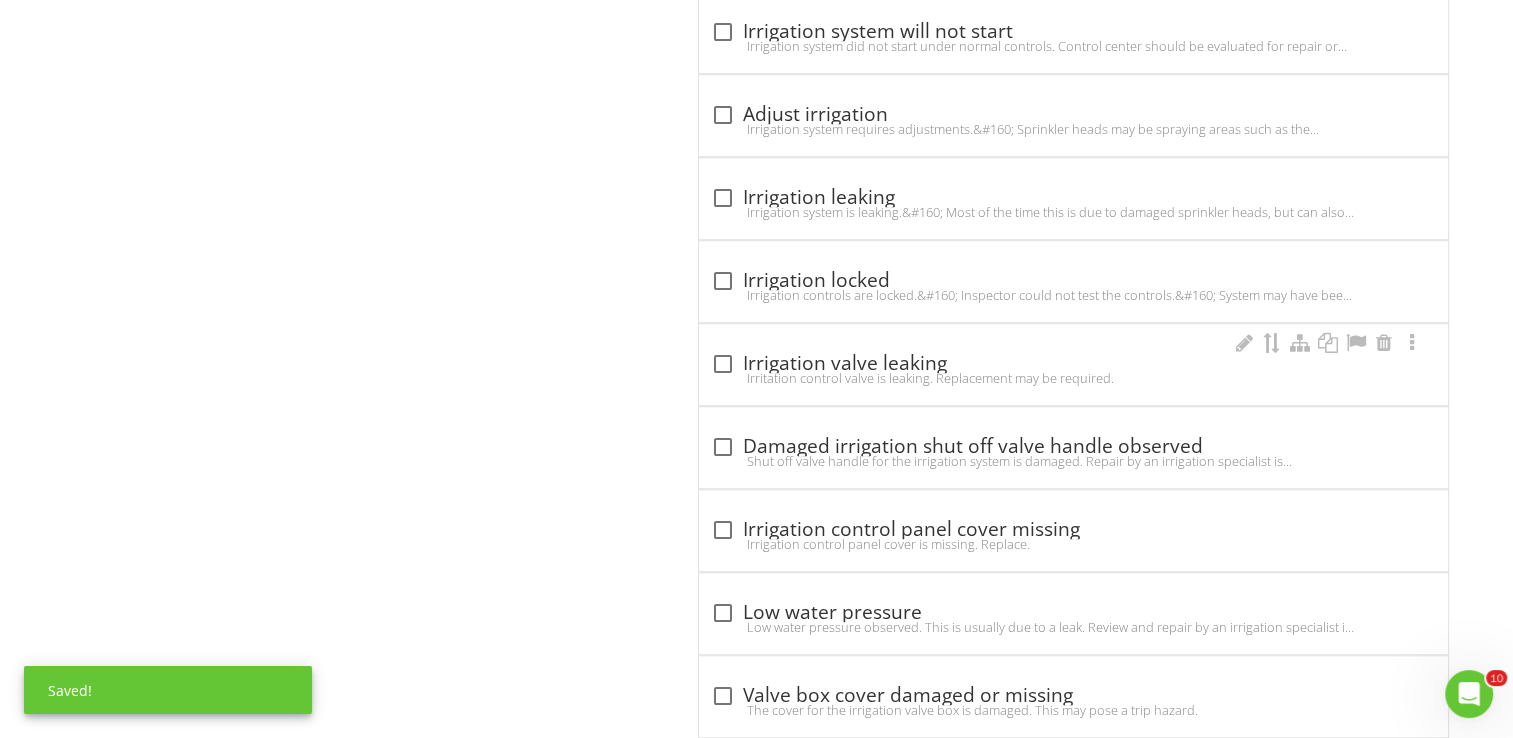 scroll, scrollTop: 2484, scrollLeft: 0, axis: vertical 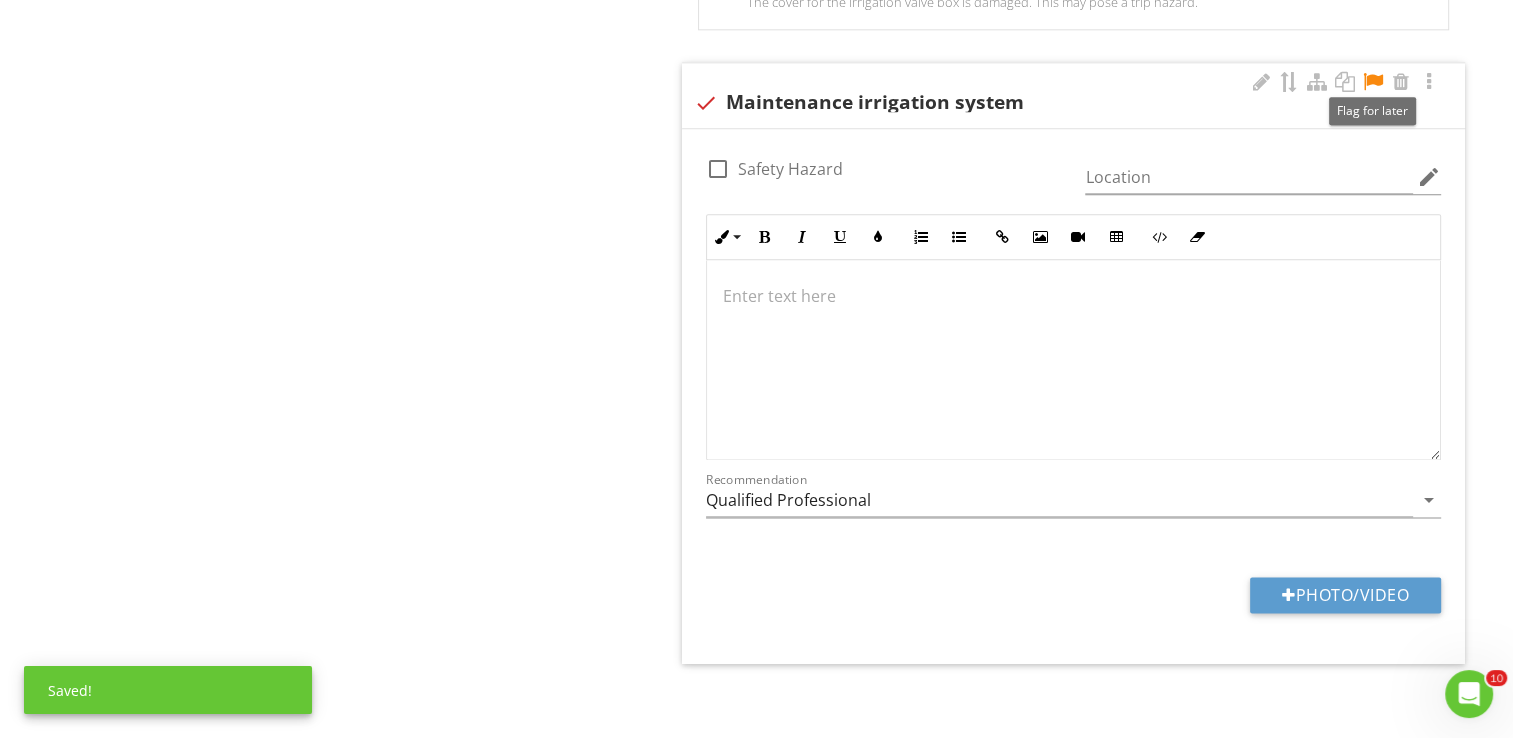 click at bounding box center [1373, 82] 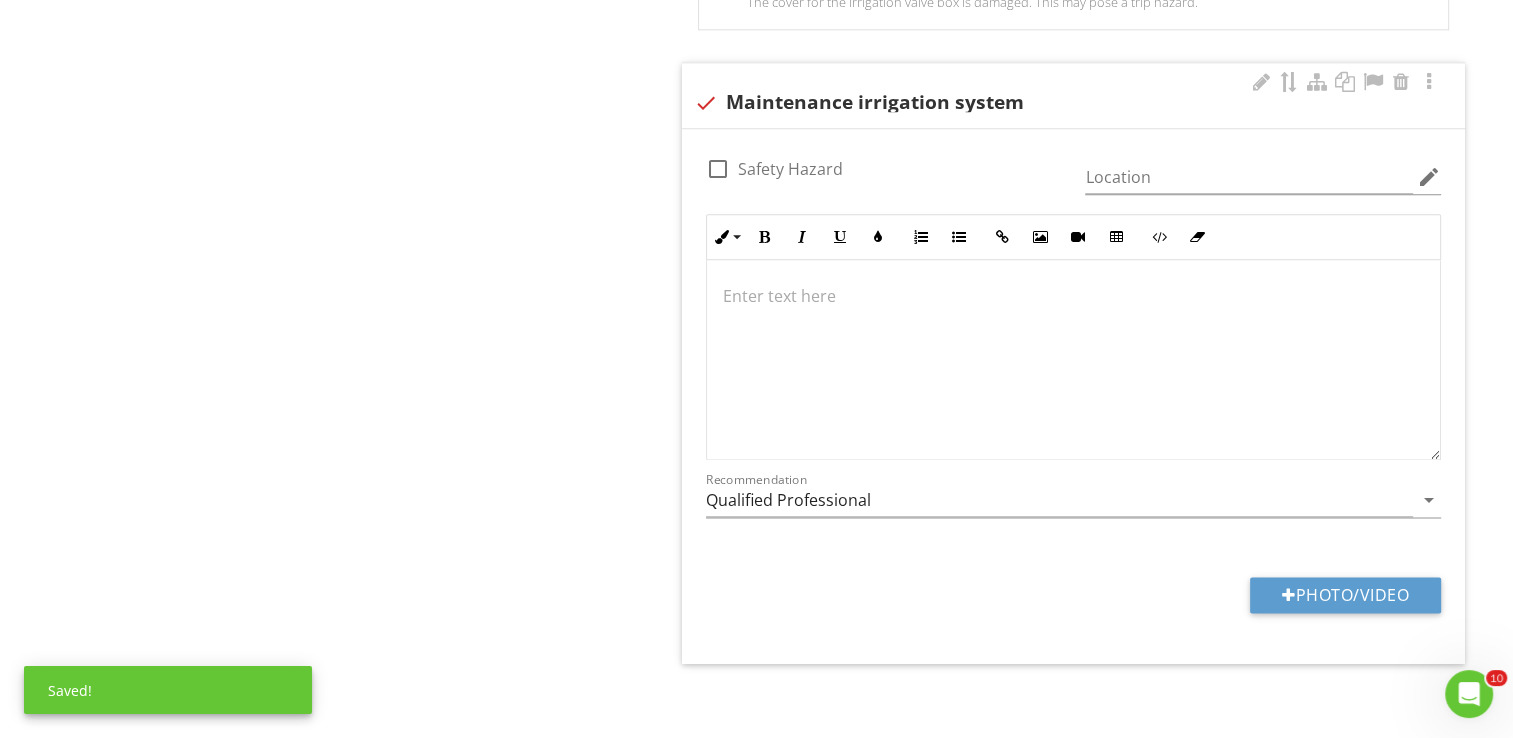 click at bounding box center (1073, 296) 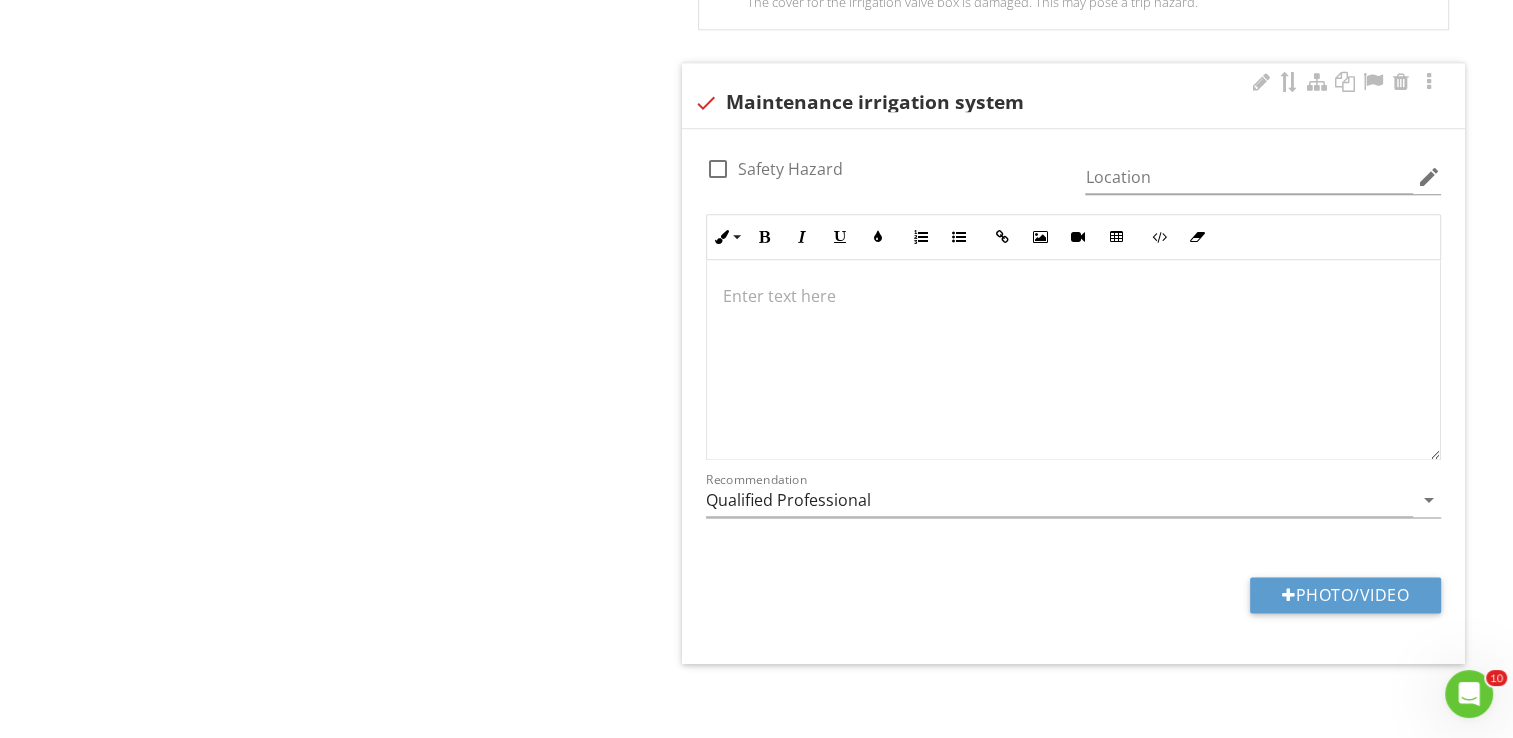 type 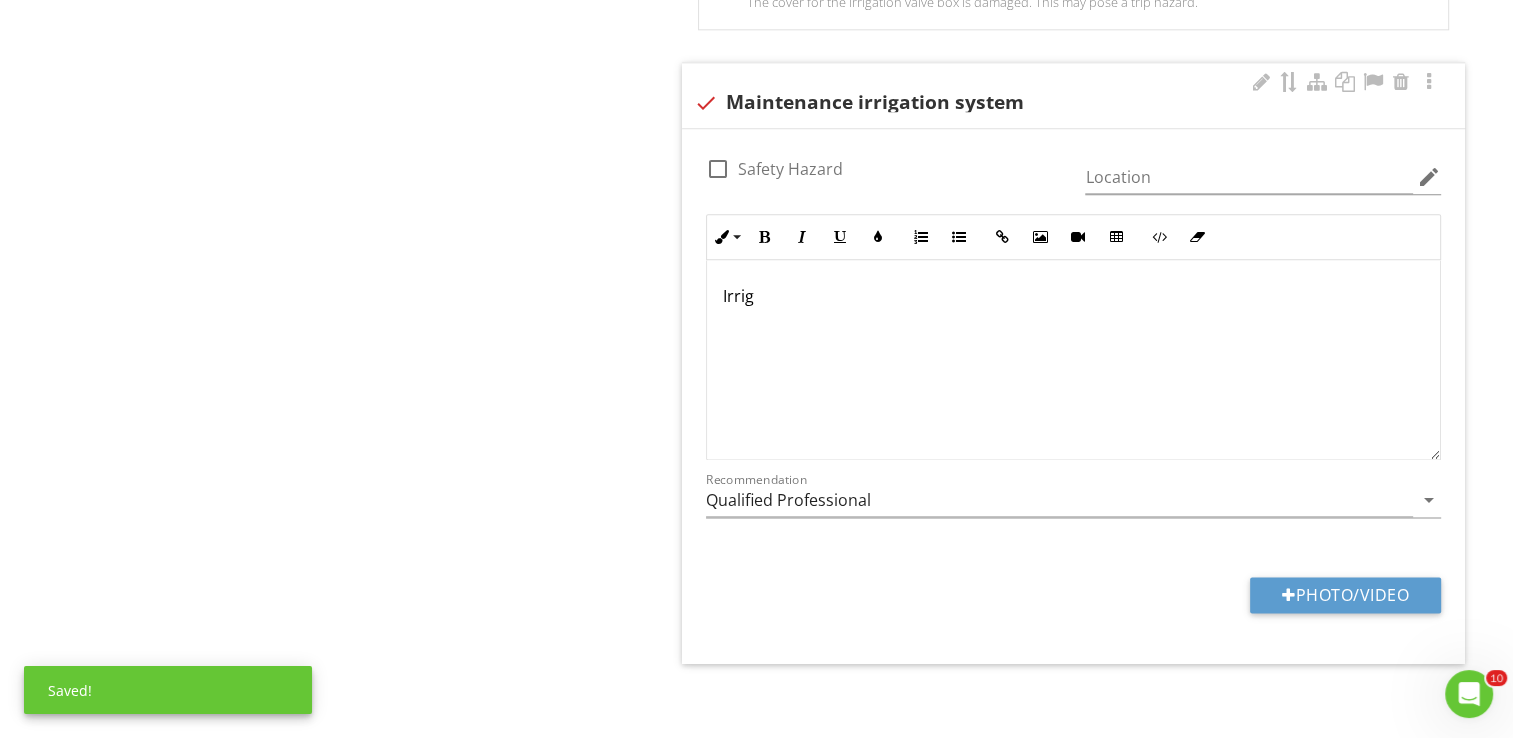 scroll, scrollTop: 2500, scrollLeft: 0, axis: vertical 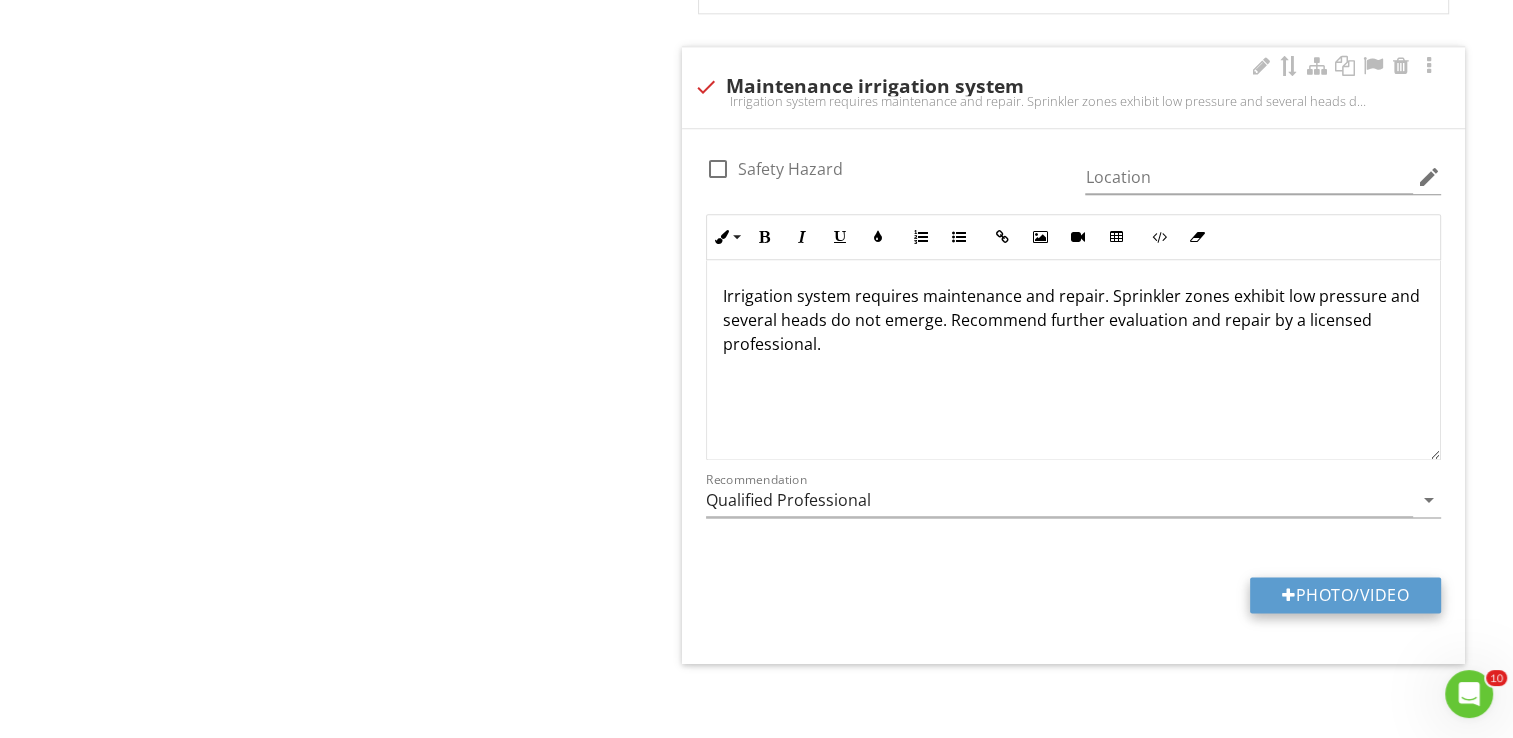 click on "Photo/Video" at bounding box center (1345, 595) 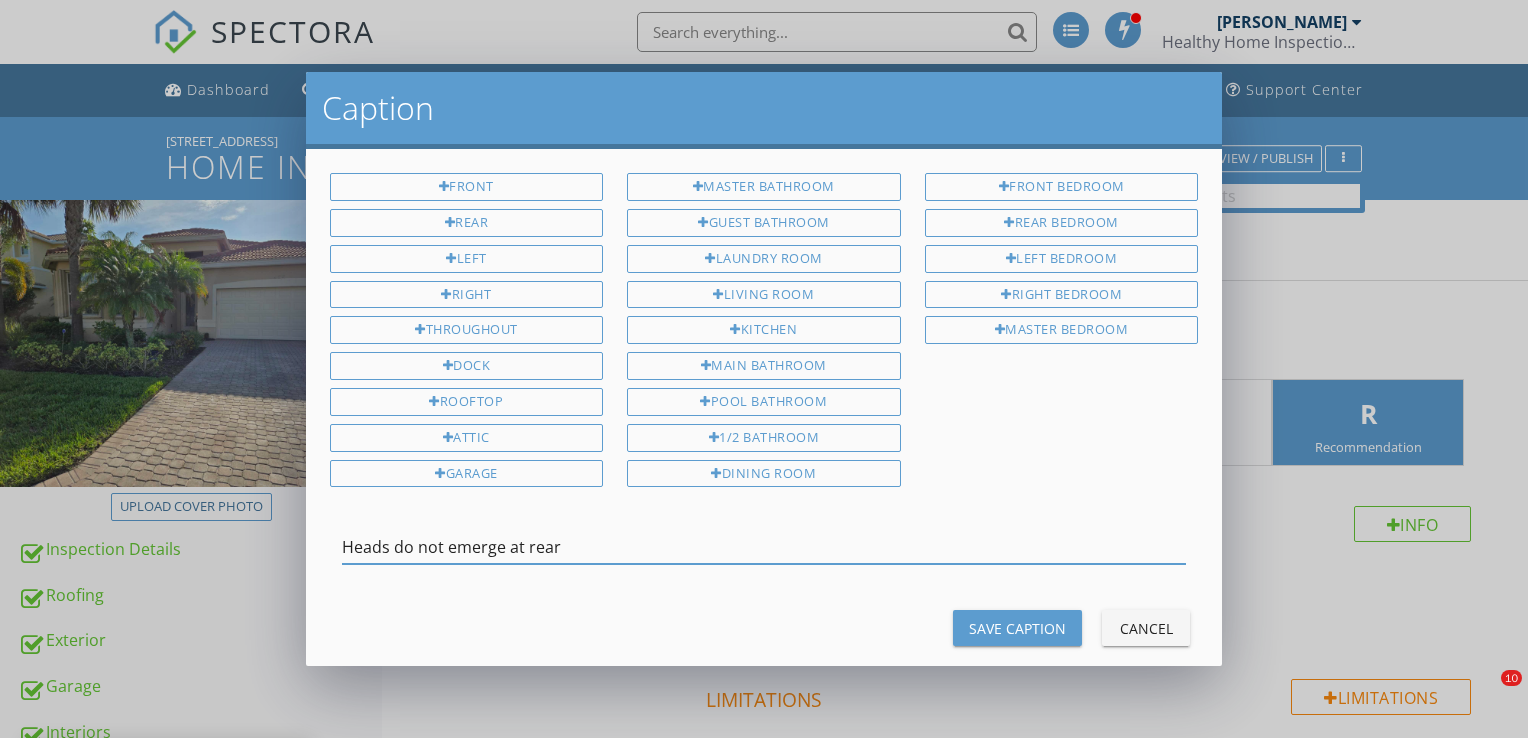 type on "Heads do not emerge at rea" 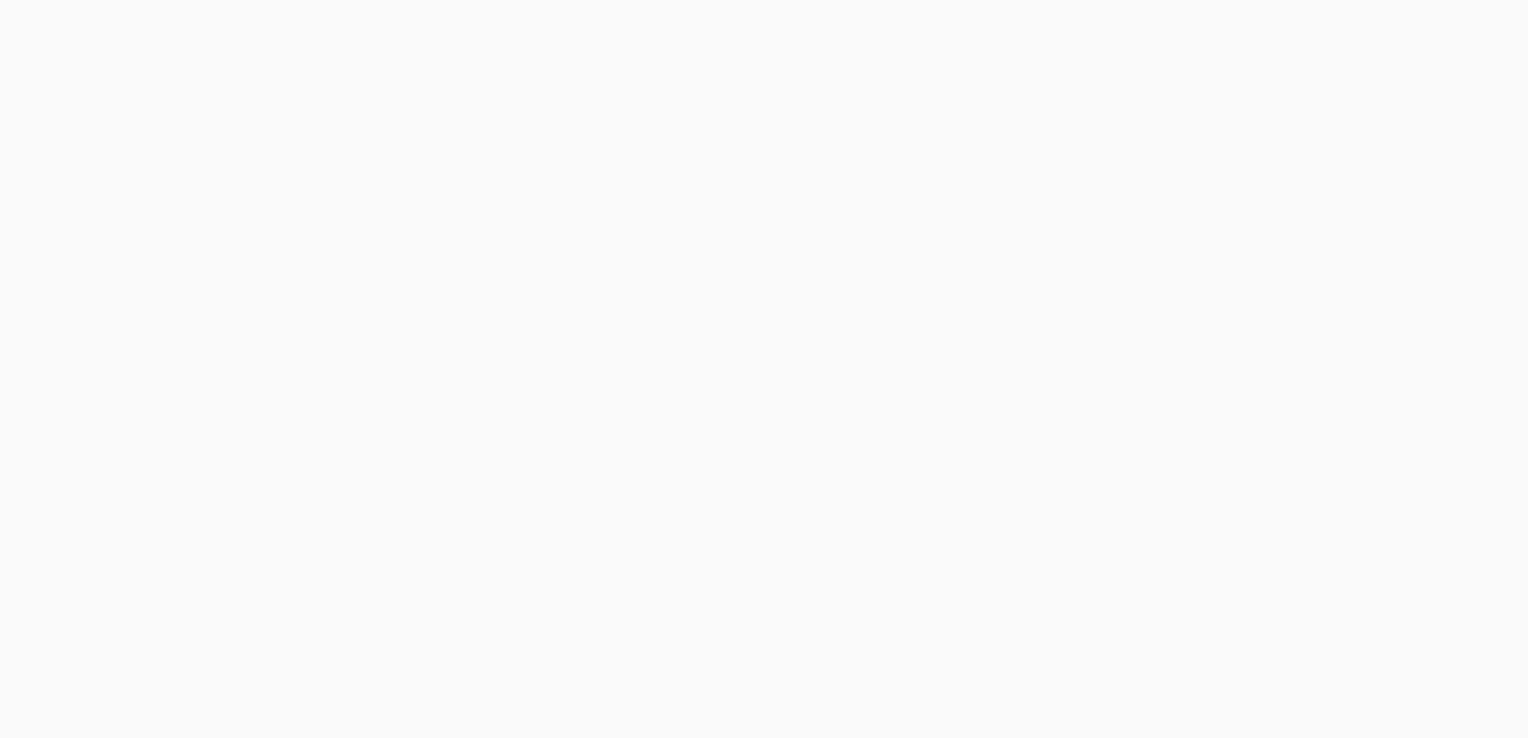 scroll, scrollTop: 0, scrollLeft: 0, axis: both 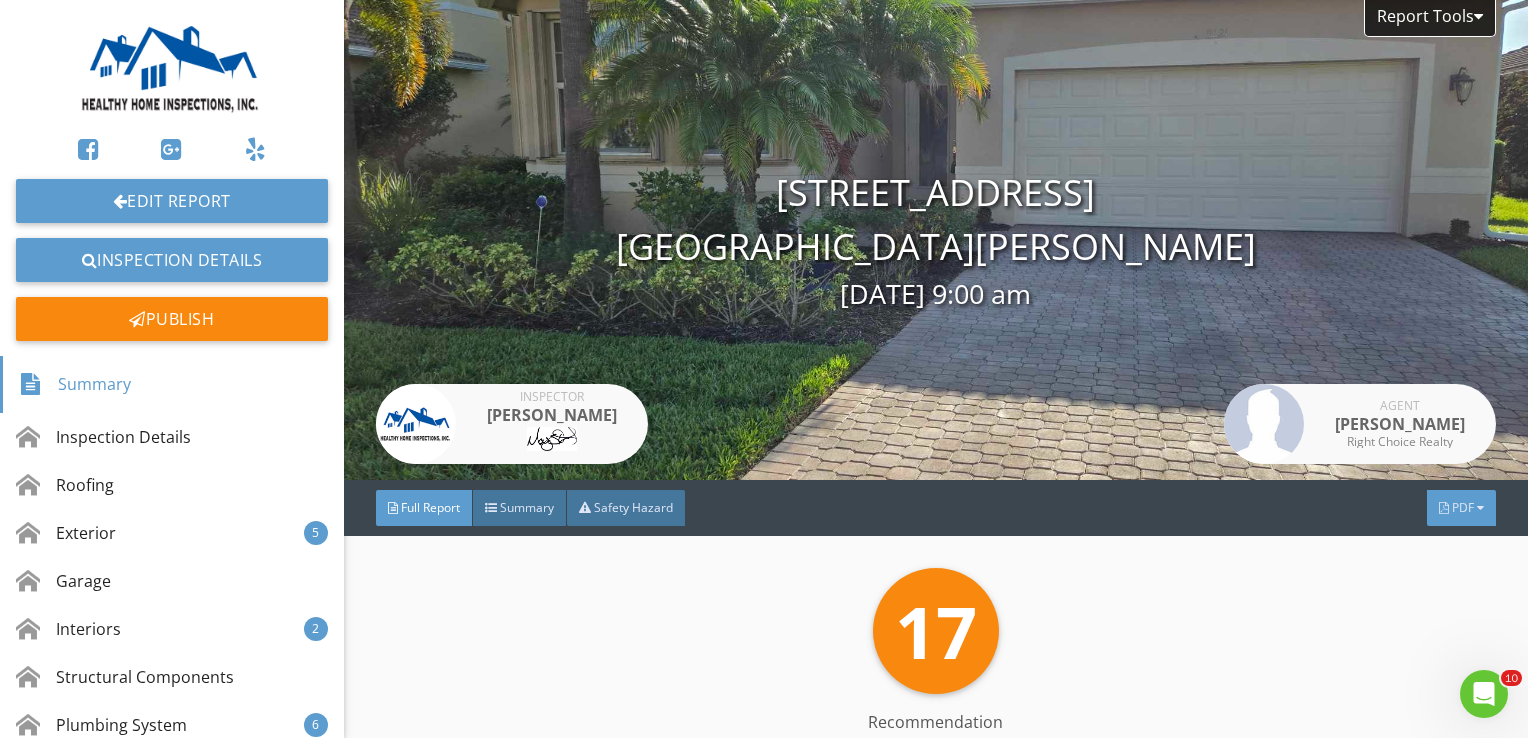 click on "PDF" at bounding box center [1461, 508] 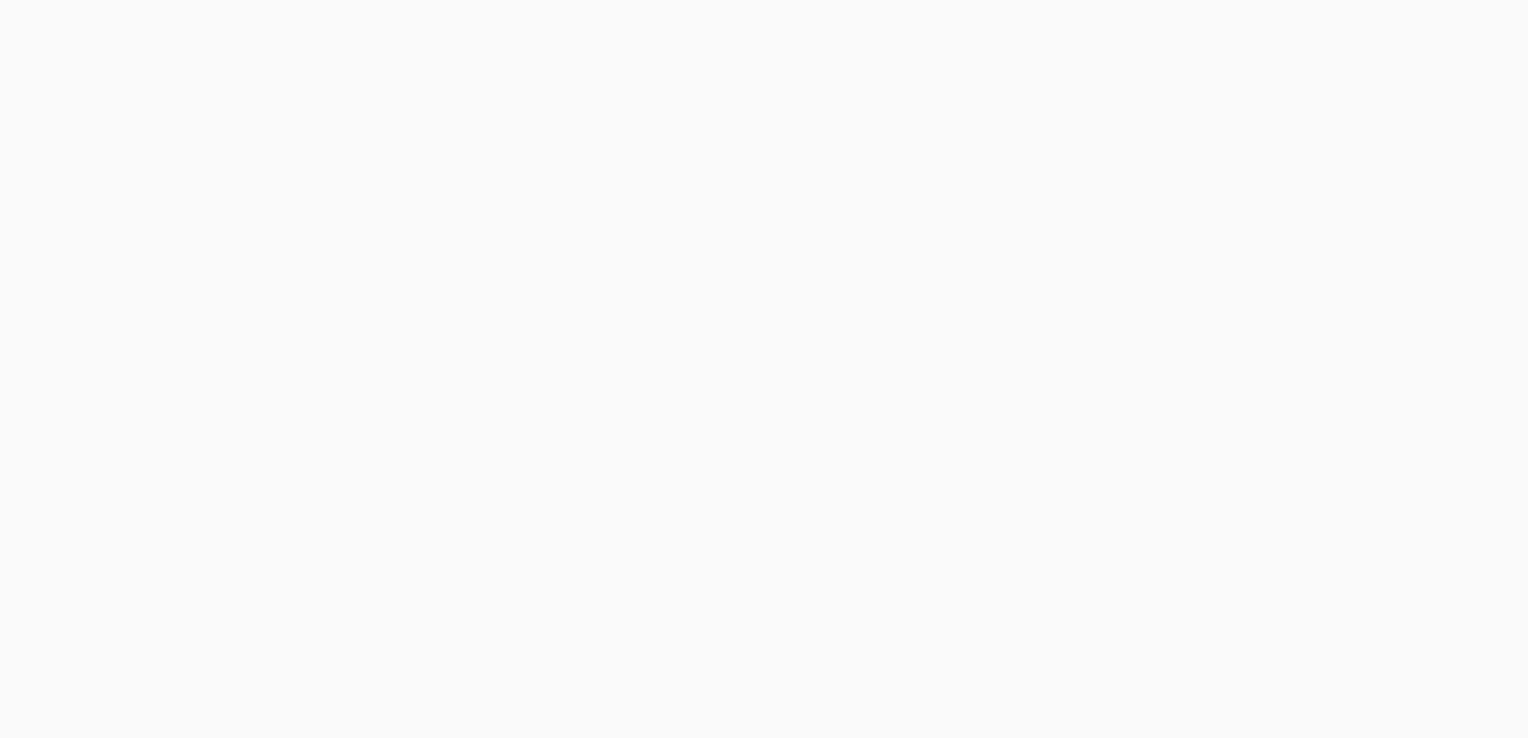scroll, scrollTop: 0, scrollLeft: 0, axis: both 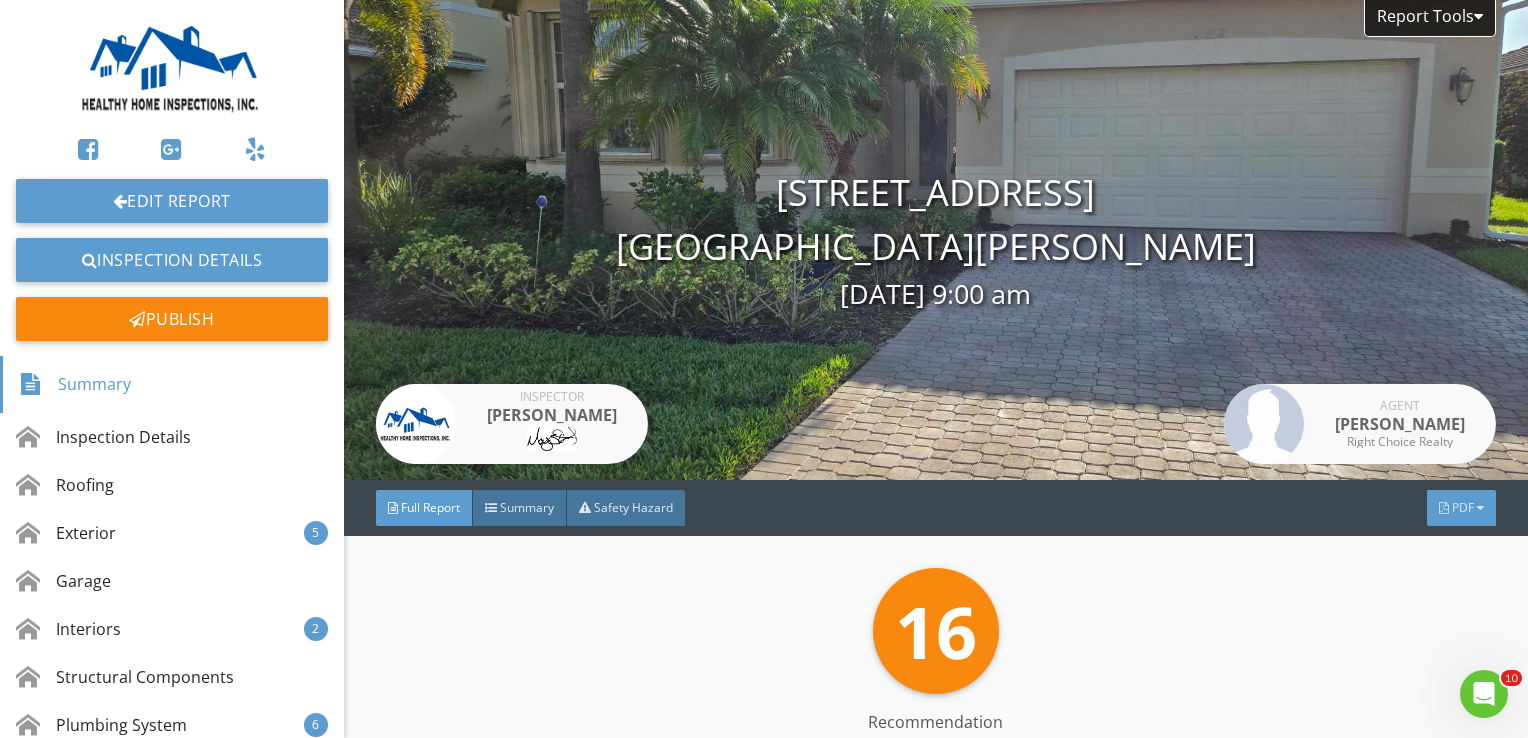 click on "PDF" at bounding box center (1461, 508) 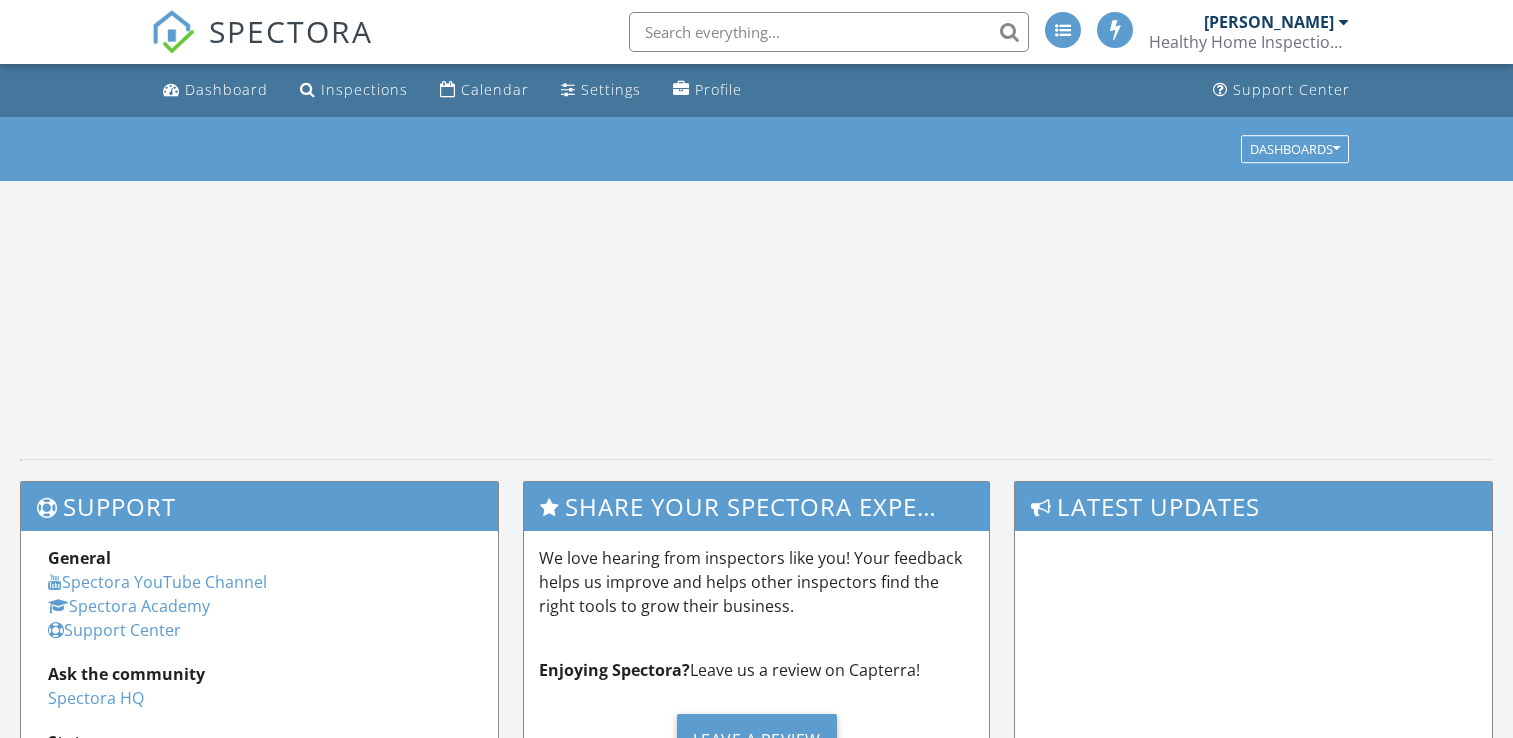 scroll, scrollTop: 0, scrollLeft: 0, axis: both 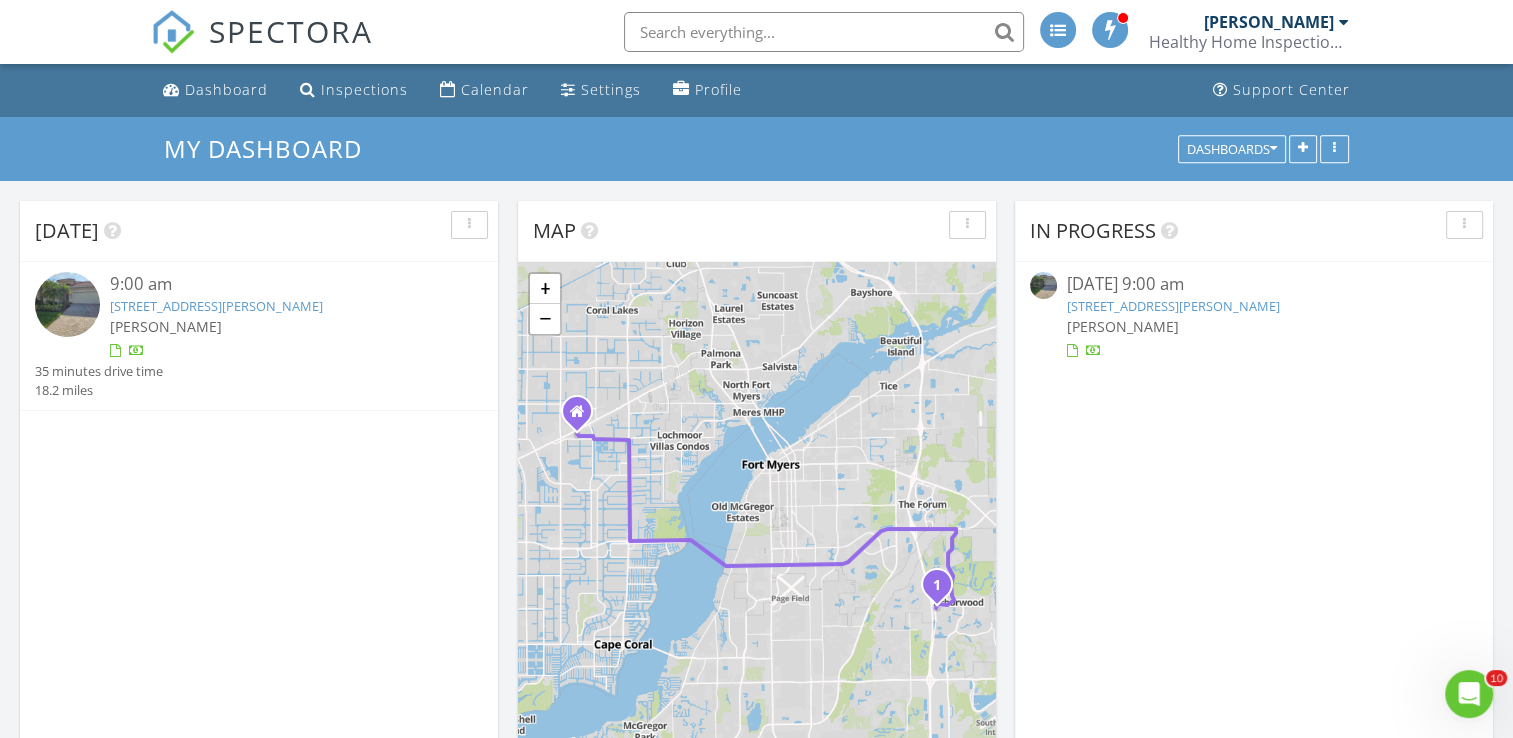 click at bounding box center (67, 304) 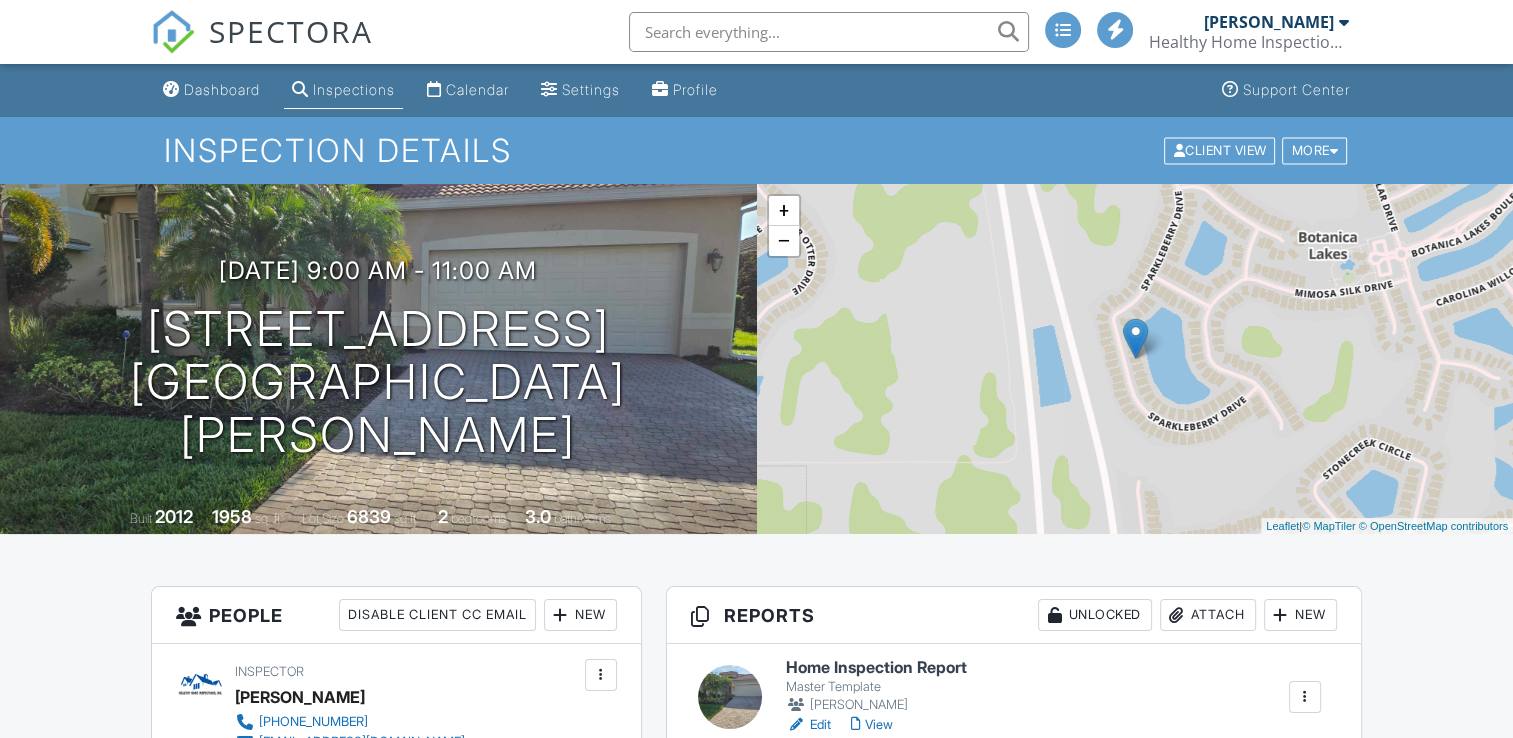 scroll, scrollTop: 400, scrollLeft: 0, axis: vertical 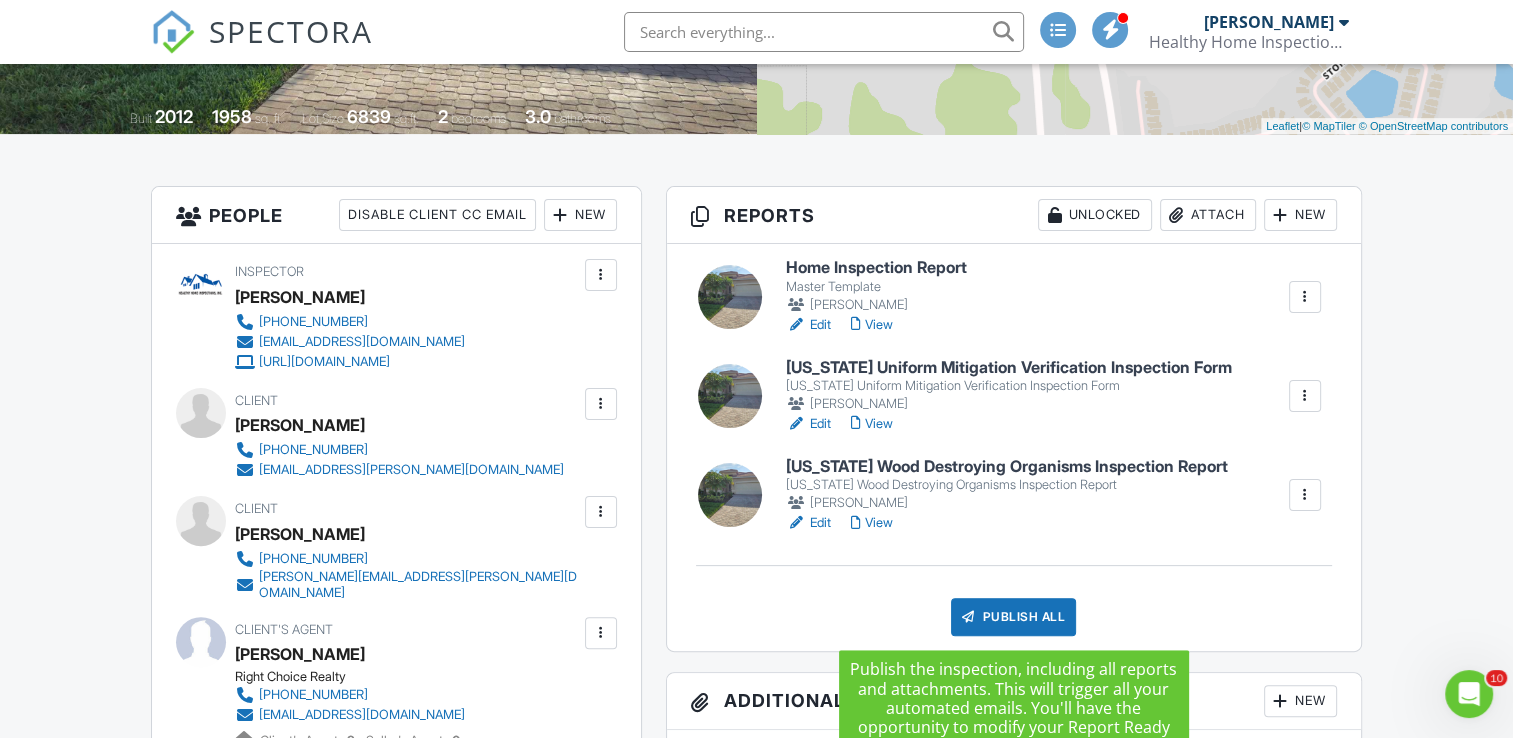 click on "Publish All" at bounding box center [1013, 617] 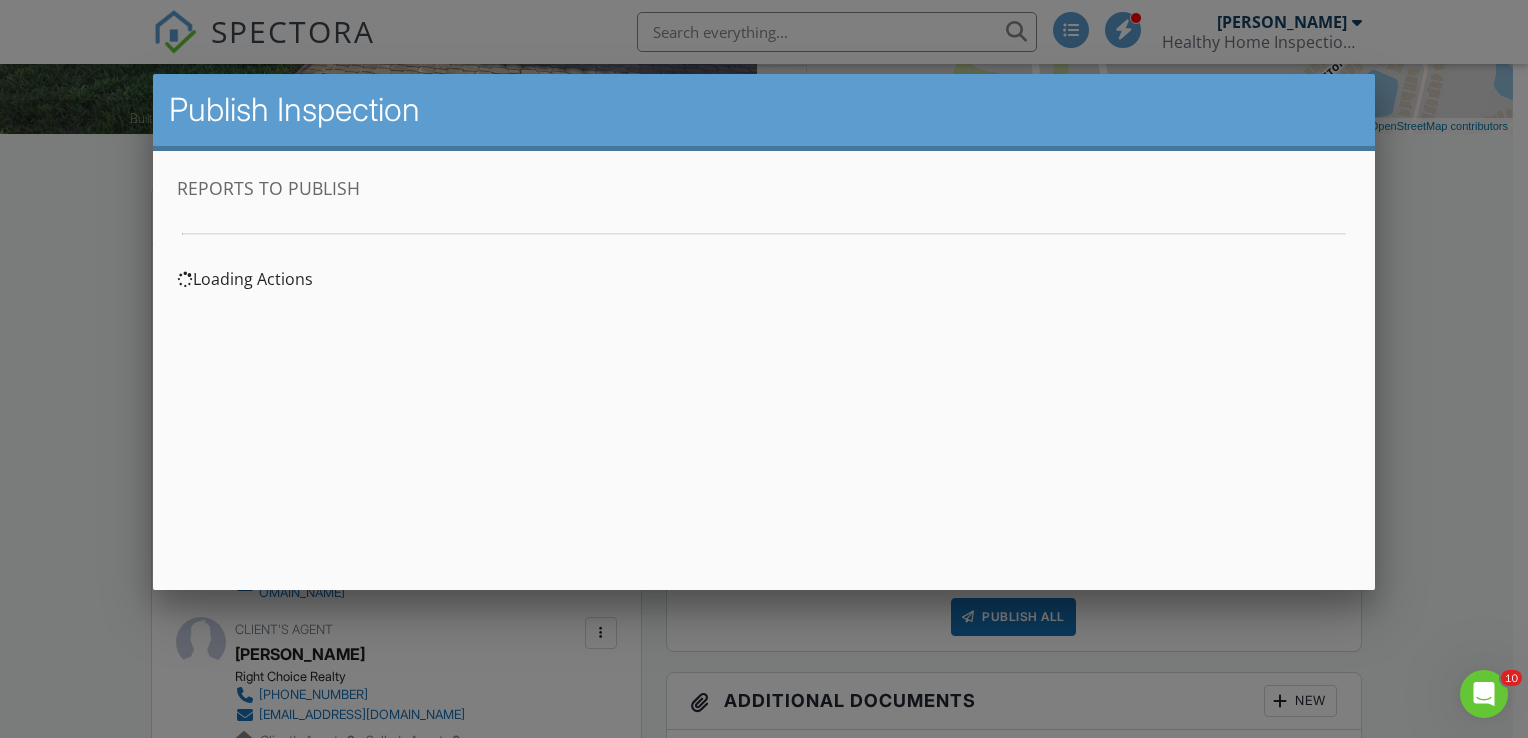 scroll, scrollTop: 0, scrollLeft: 0, axis: both 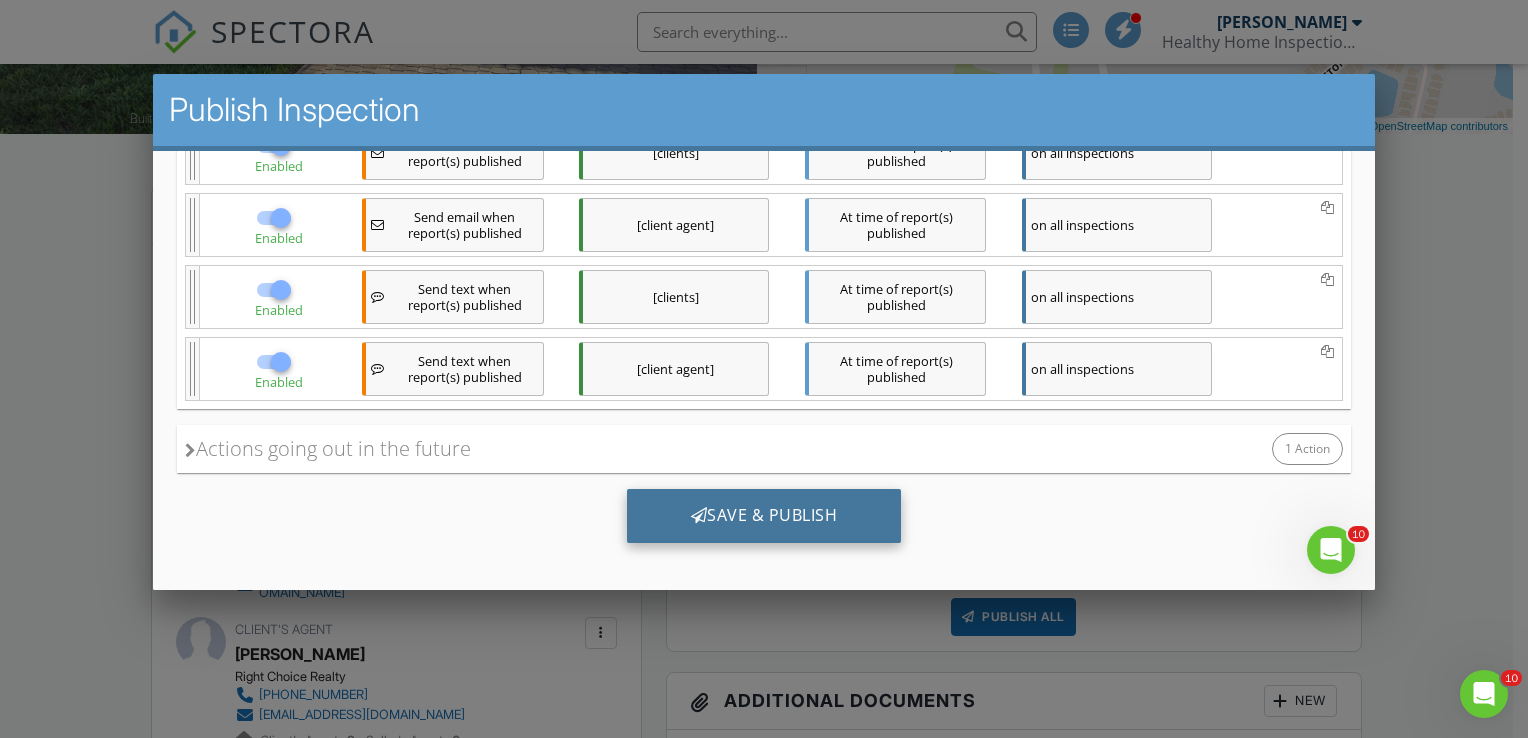 click on "Save & Publish" at bounding box center [763, 515] 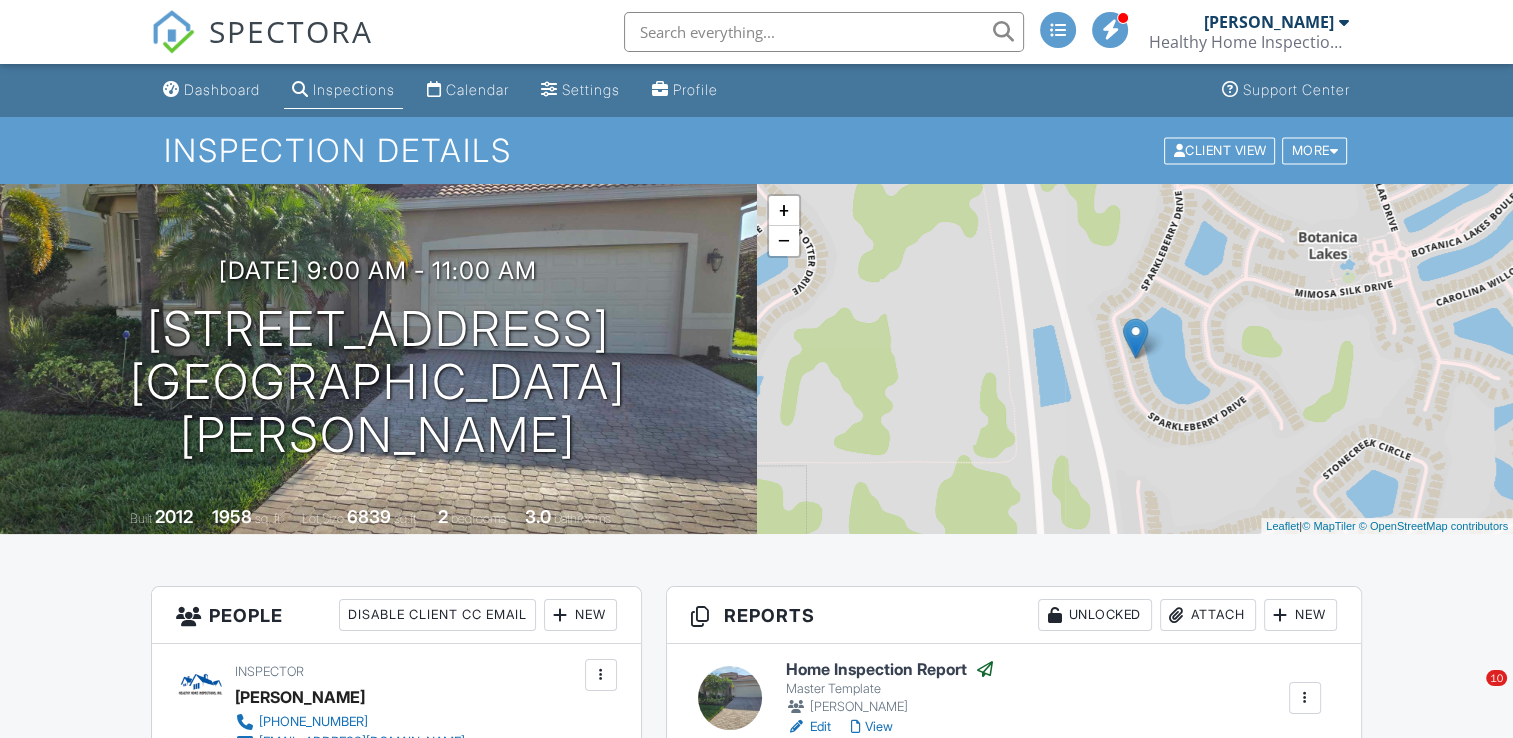 scroll, scrollTop: 0, scrollLeft: 0, axis: both 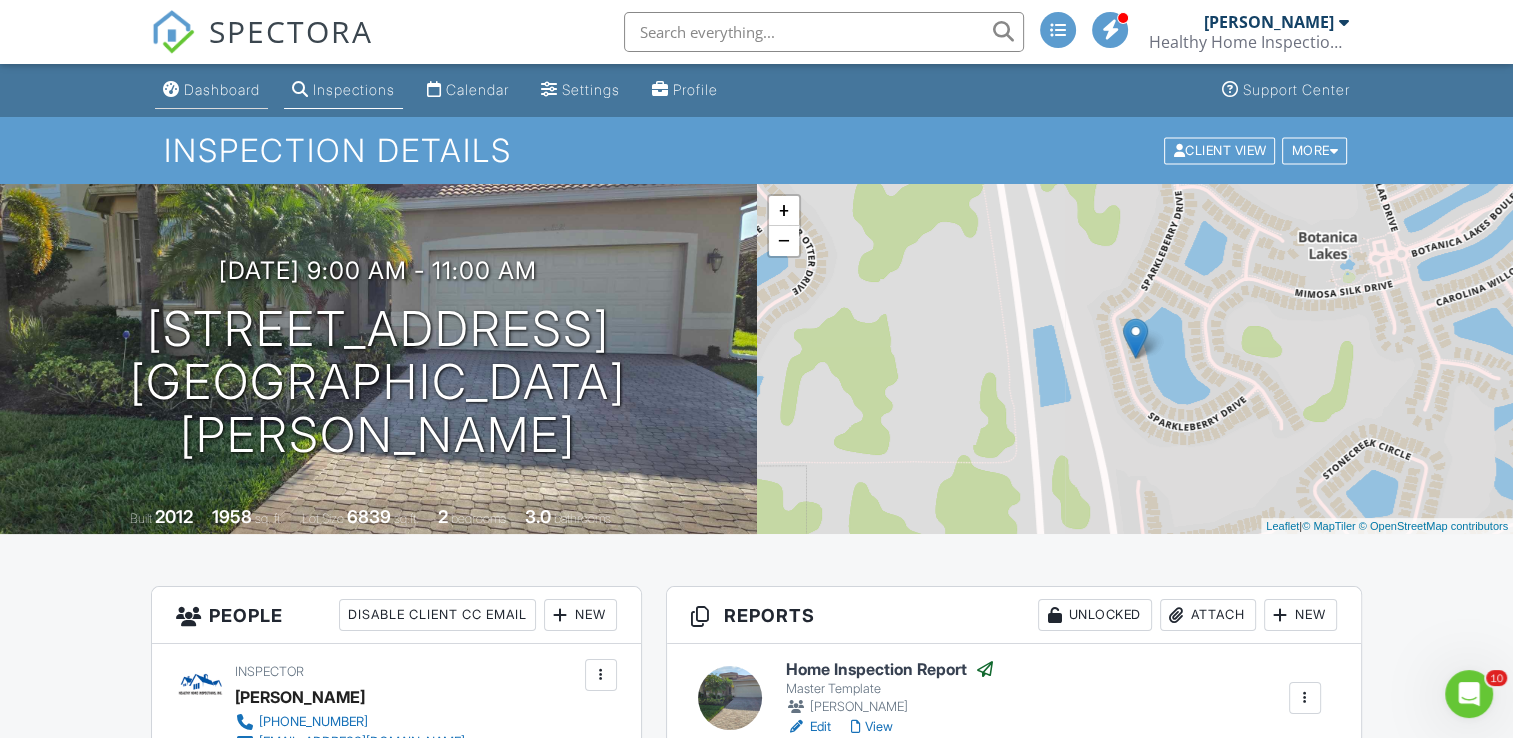 click on "Dashboard" at bounding box center [222, 89] 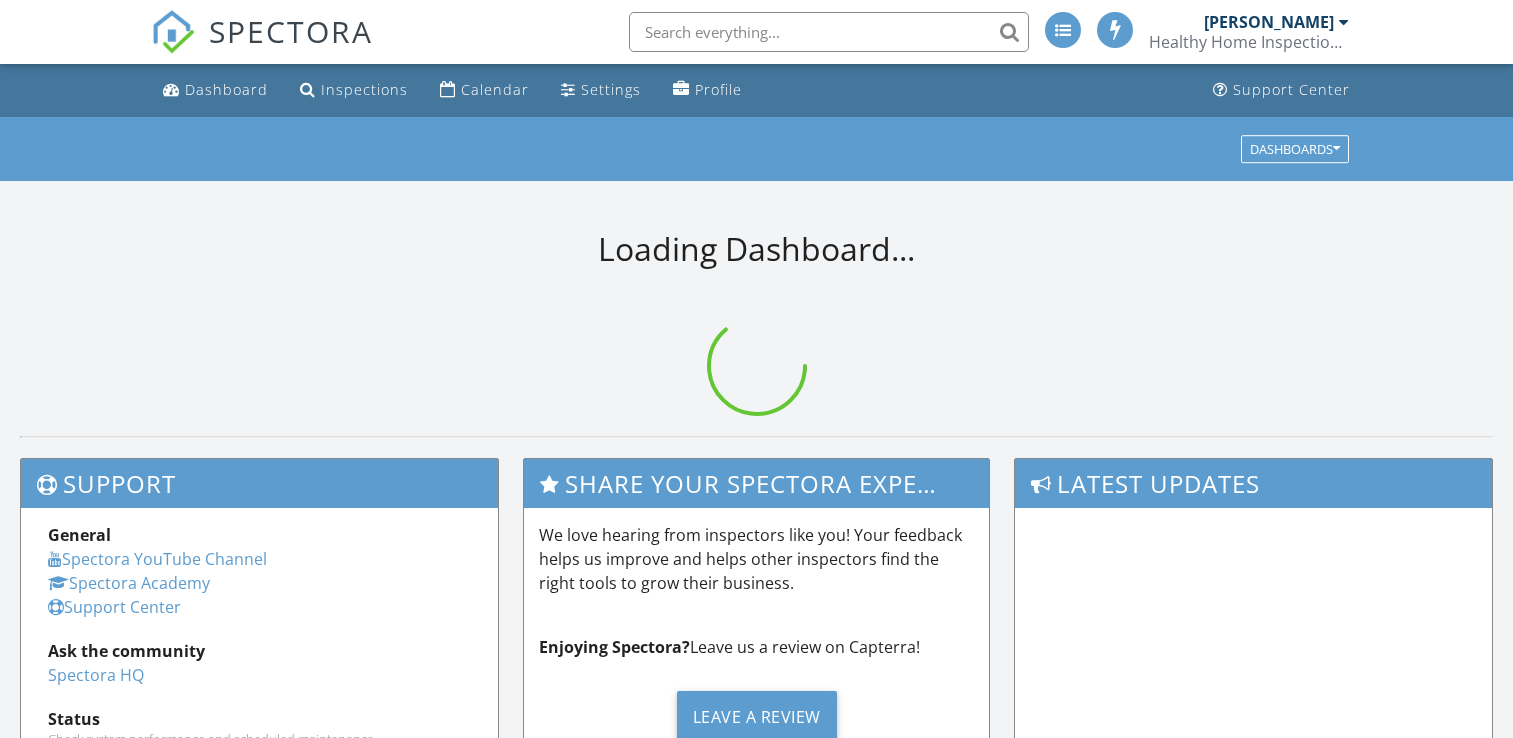 scroll, scrollTop: 0, scrollLeft: 0, axis: both 